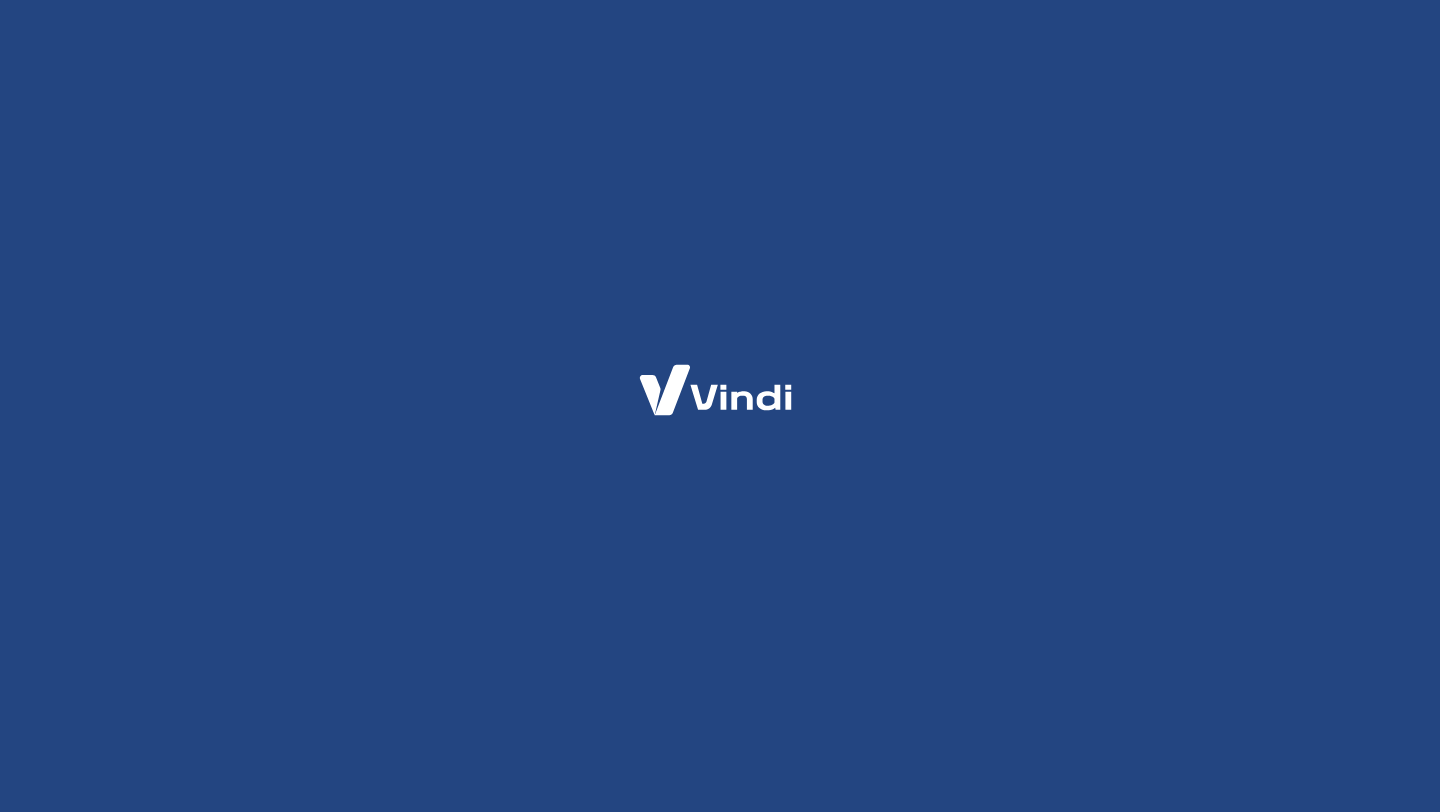 scroll, scrollTop: 0, scrollLeft: 0, axis: both 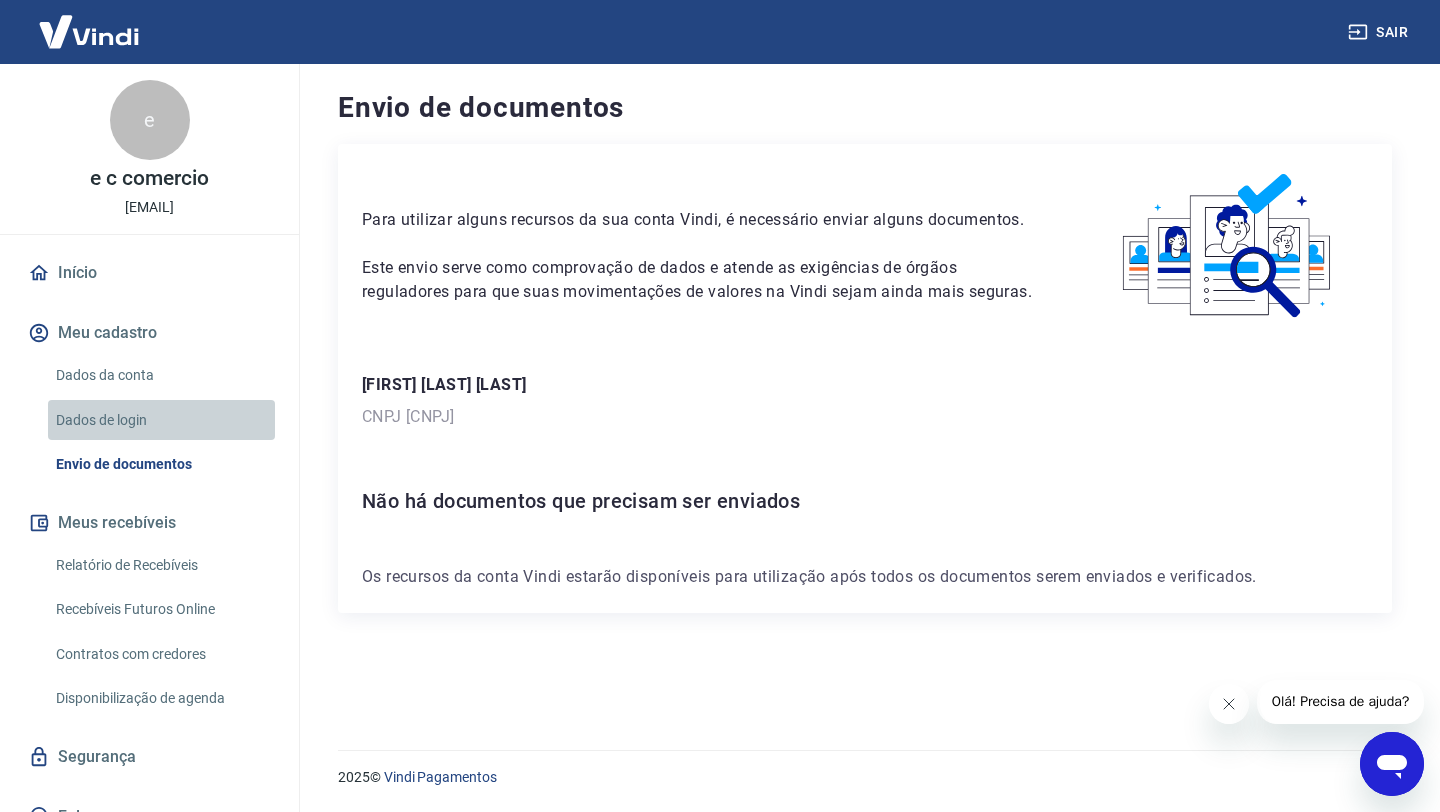 click on "Dados de login" at bounding box center [161, 420] 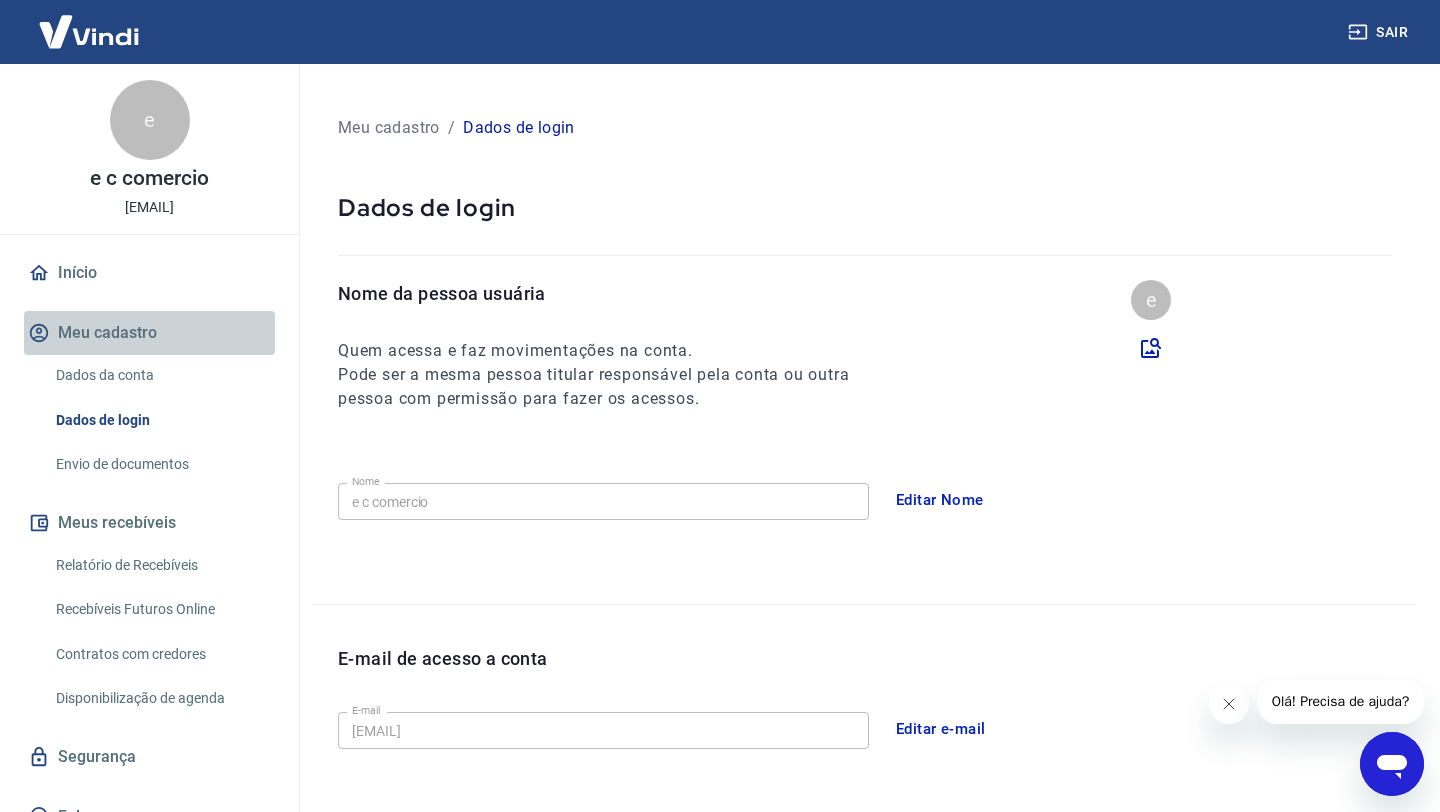 click on "Meu cadastro" at bounding box center (149, 333) 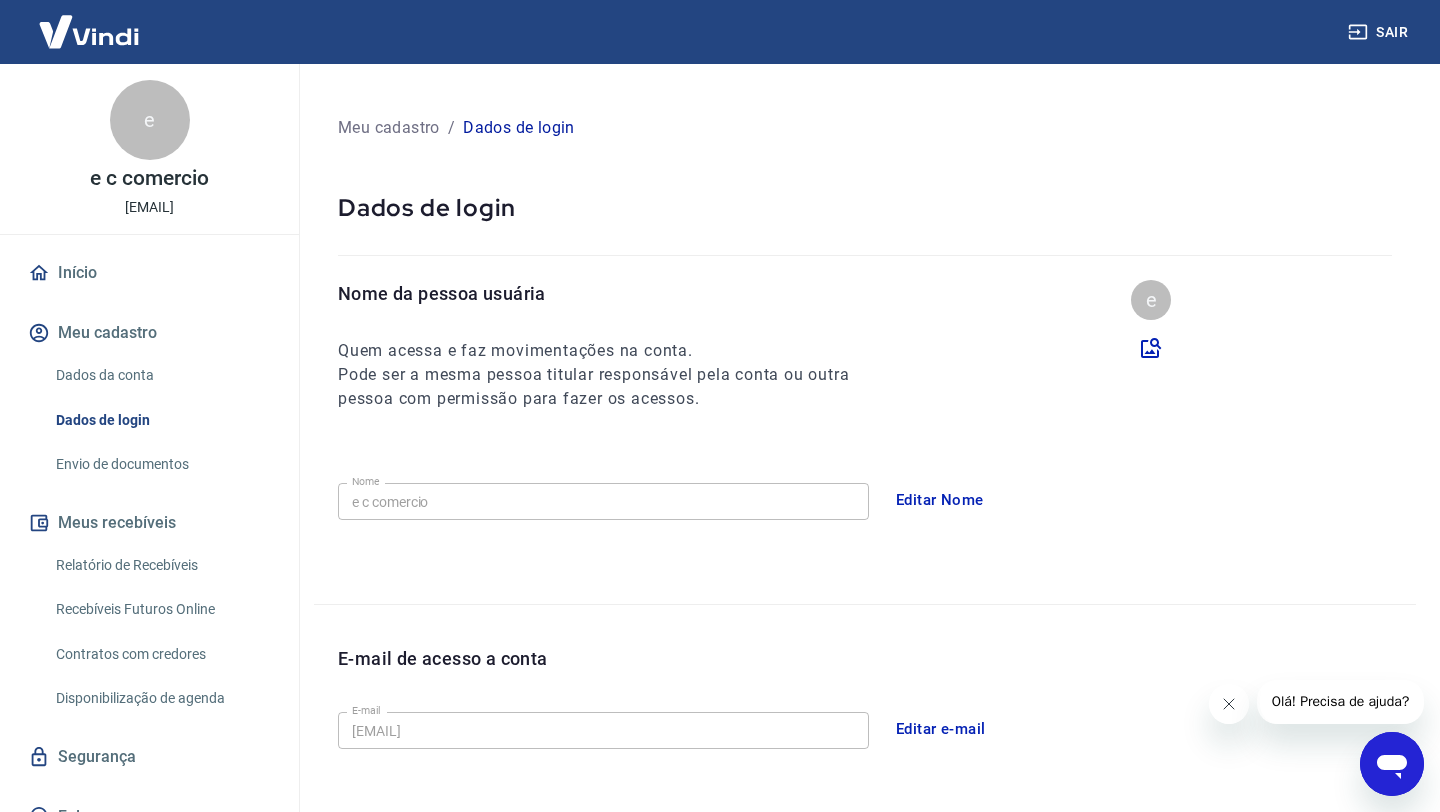 click on "Dados da conta" at bounding box center (161, 375) 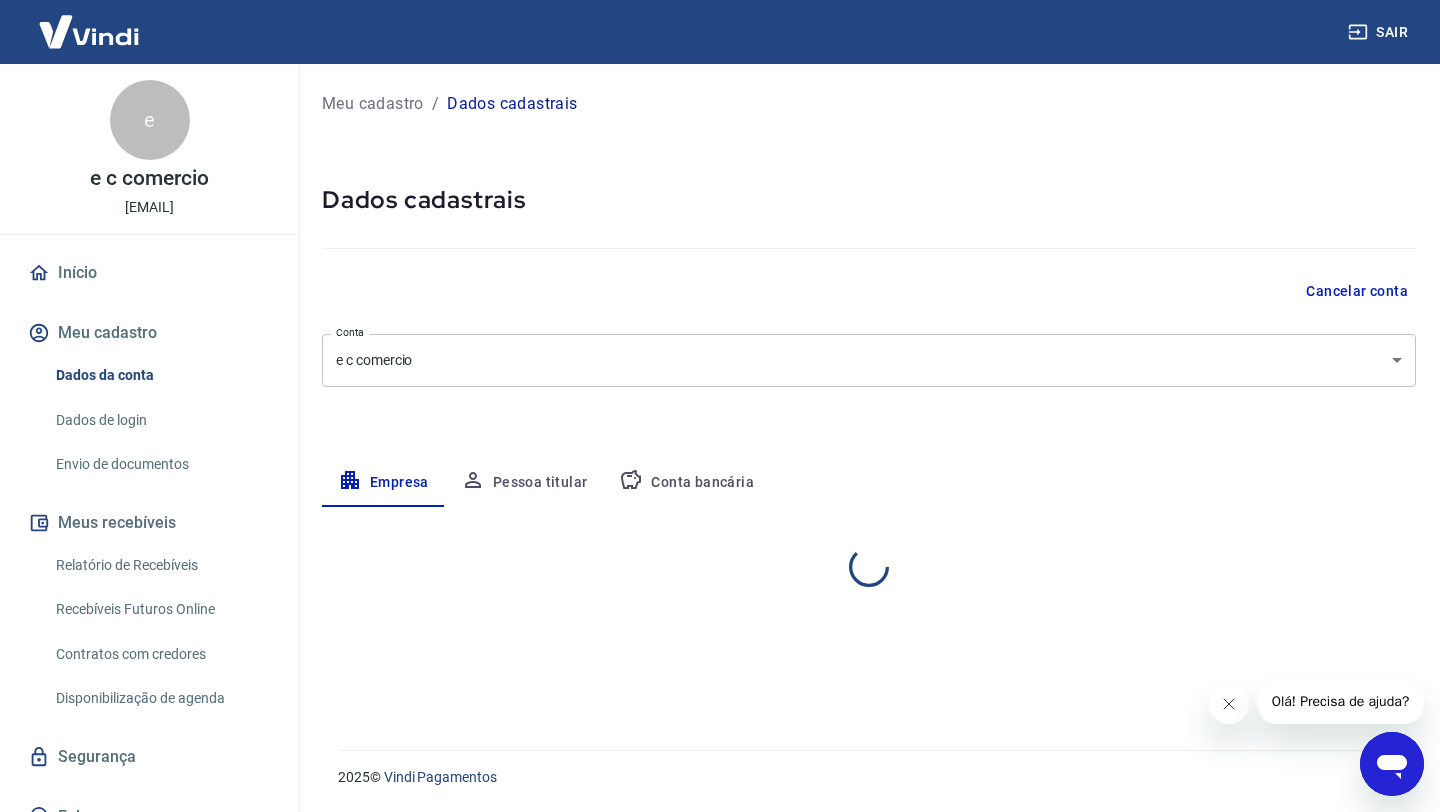 select on "BA" 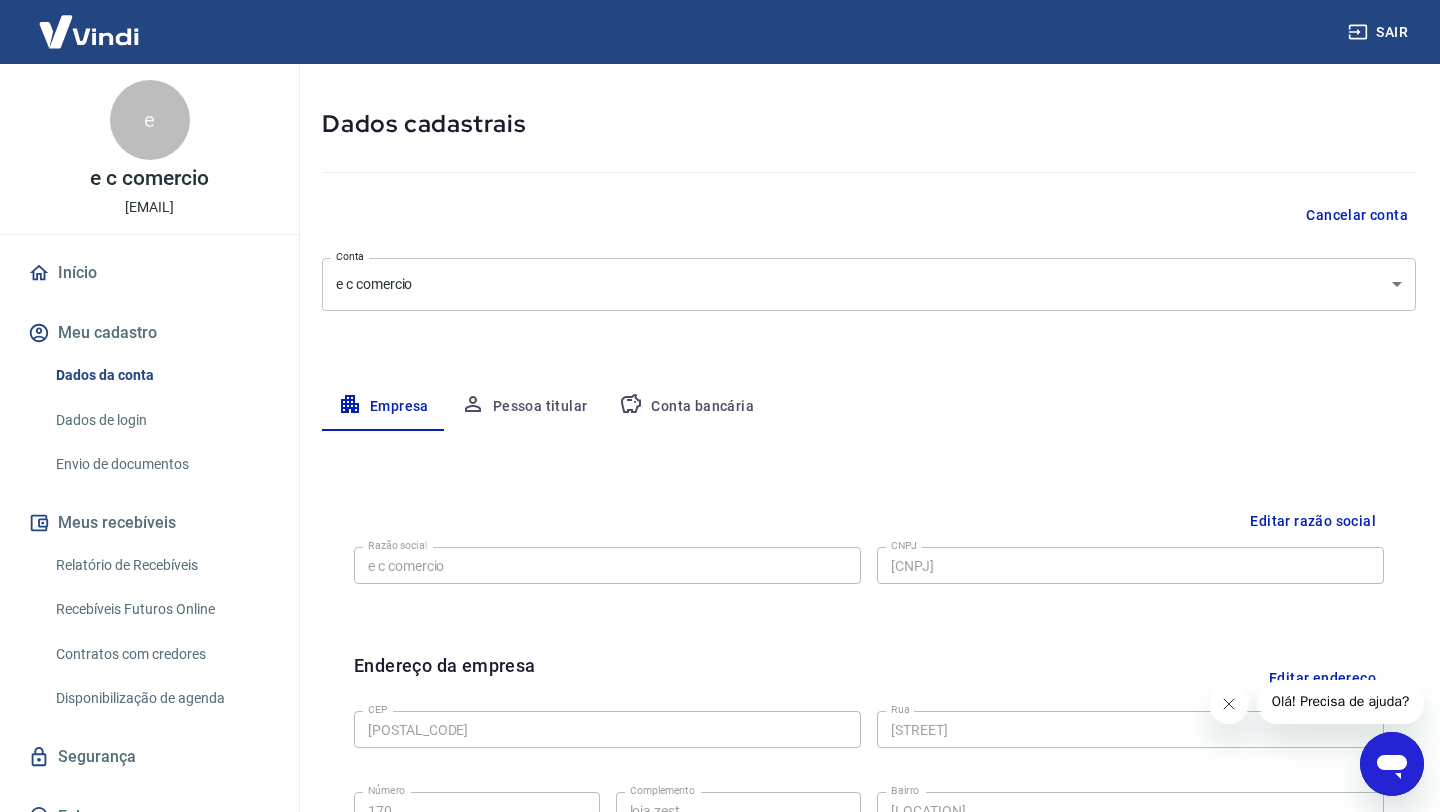 scroll, scrollTop: 86, scrollLeft: 0, axis: vertical 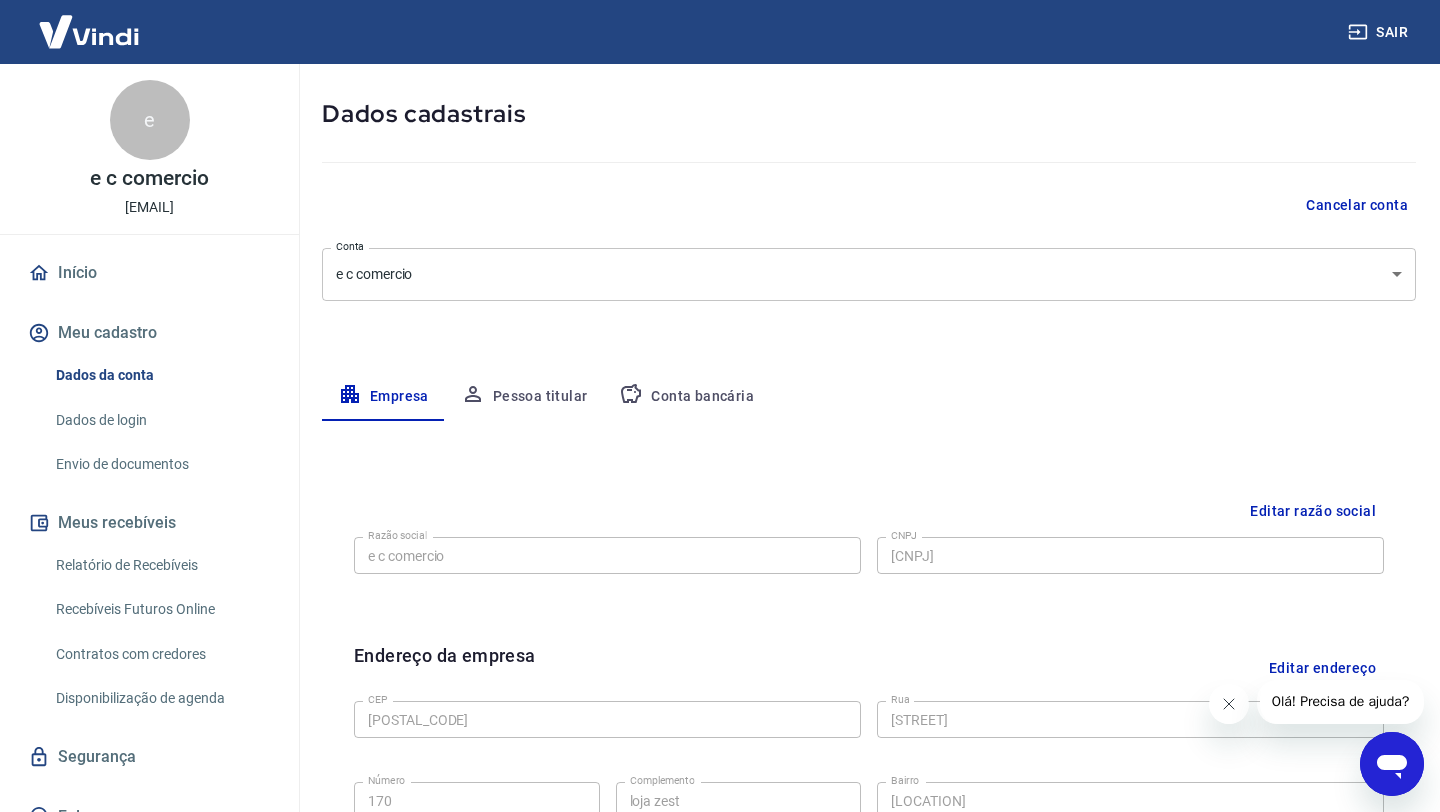 click at bounding box center [1392, 764] 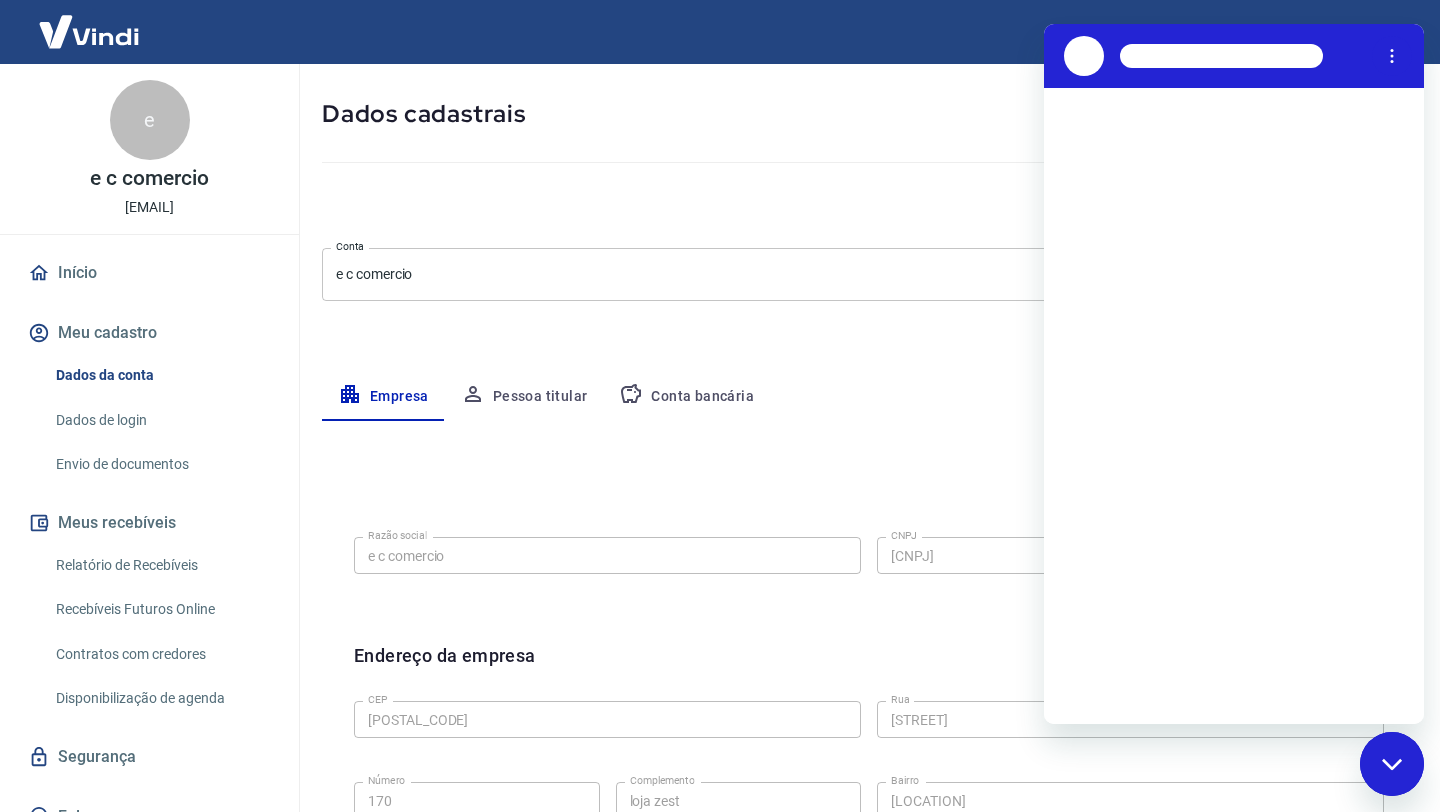 scroll, scrollTop: 0, scrollLeft: 0, axis: both 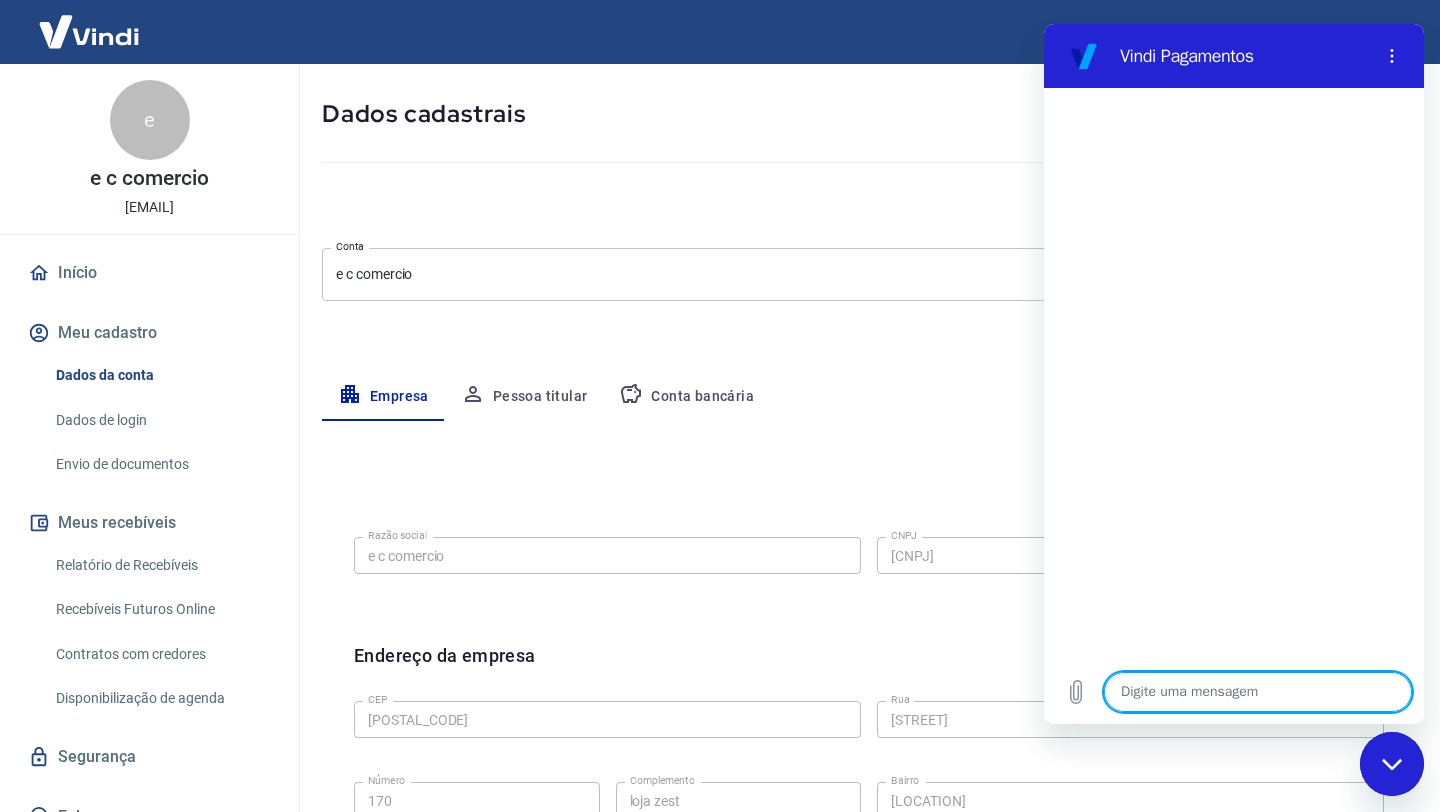 type on "O" 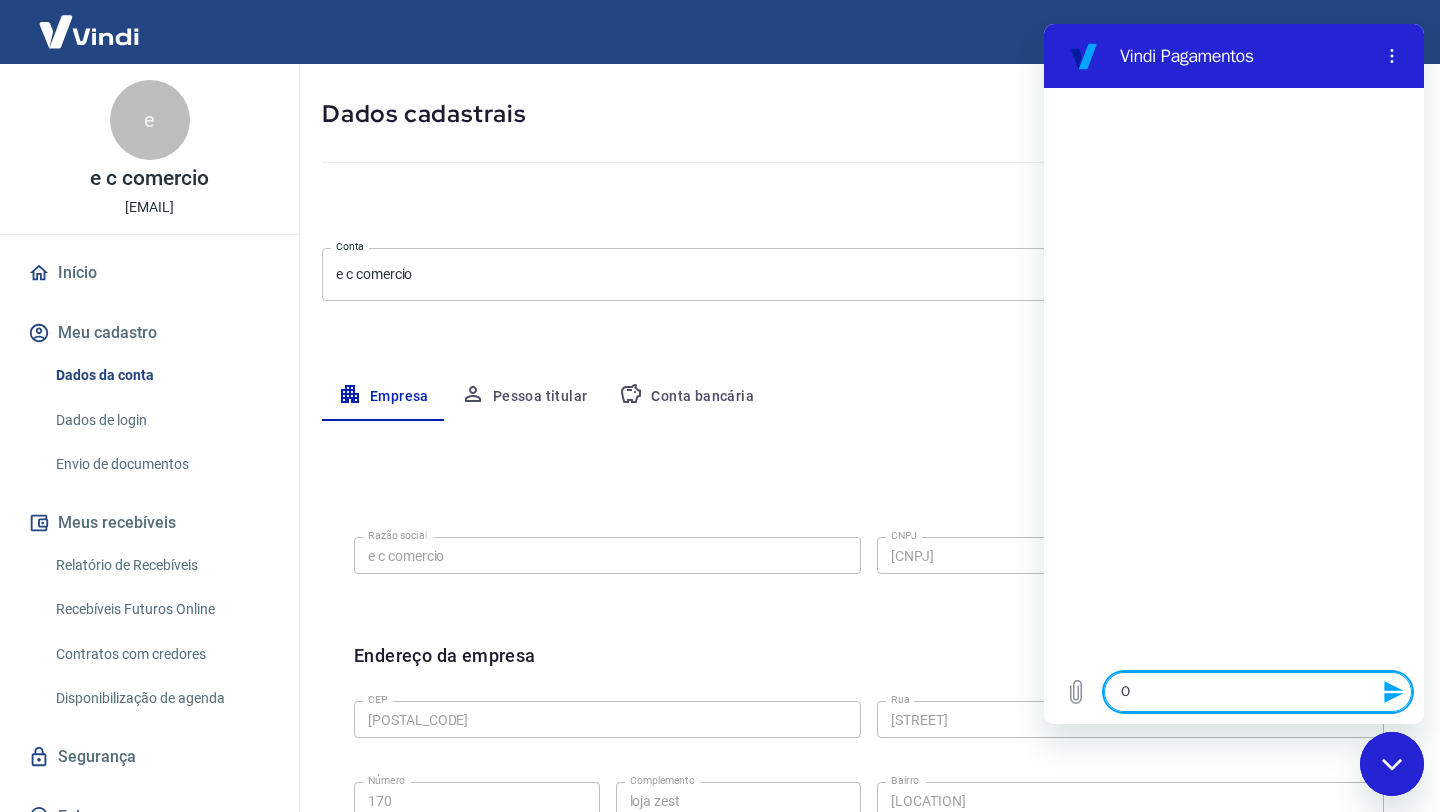 type on "OI" 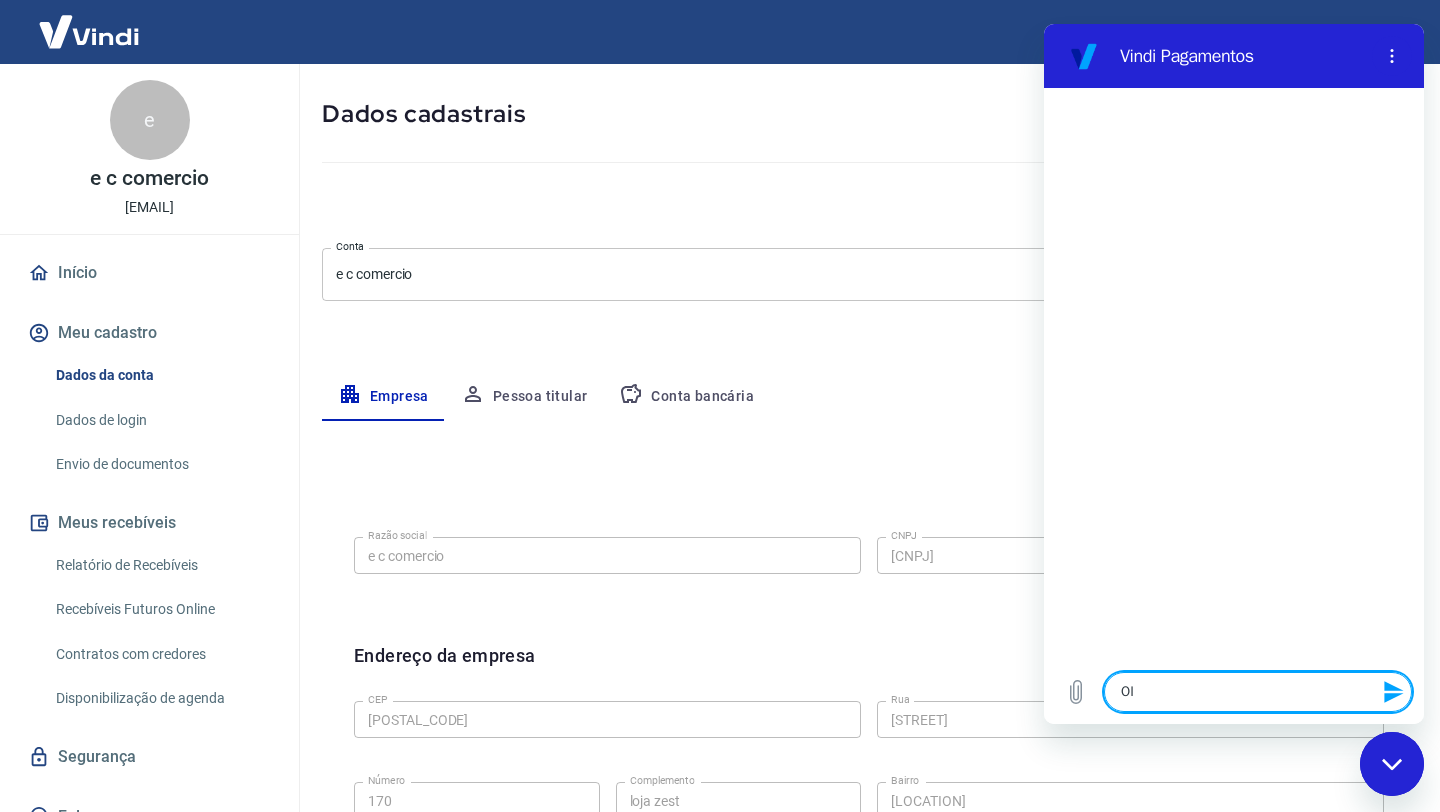 type 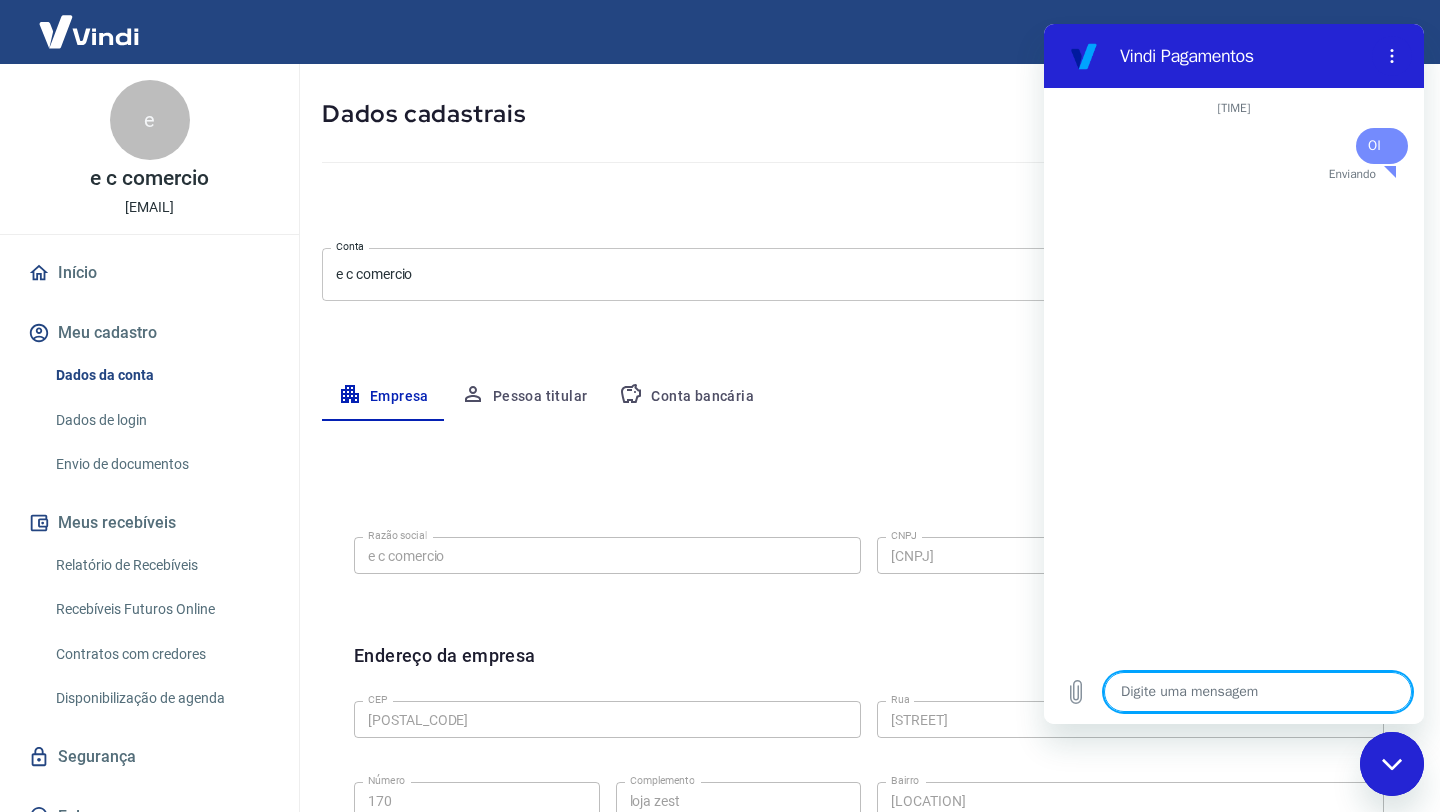 type on "x" 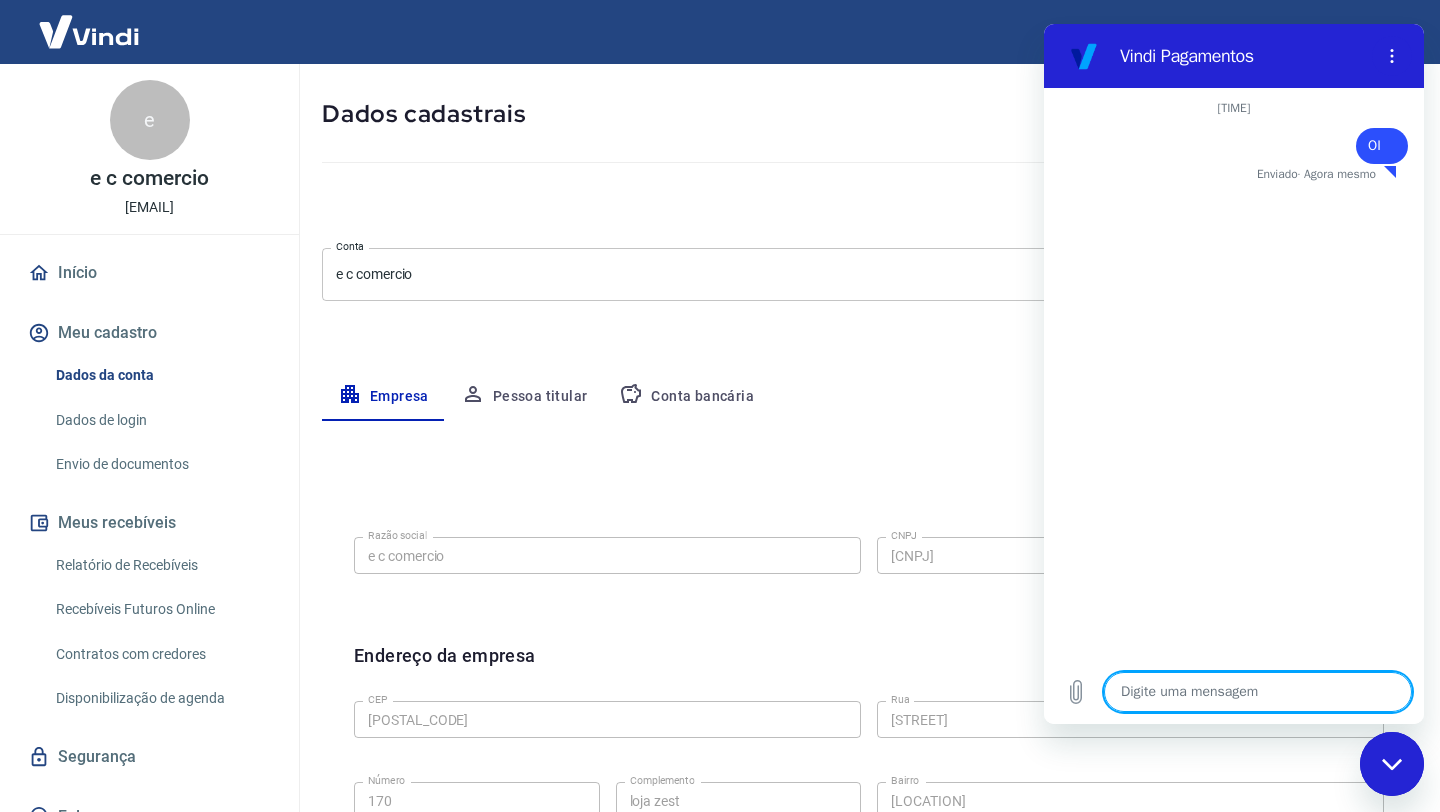 type on "F" 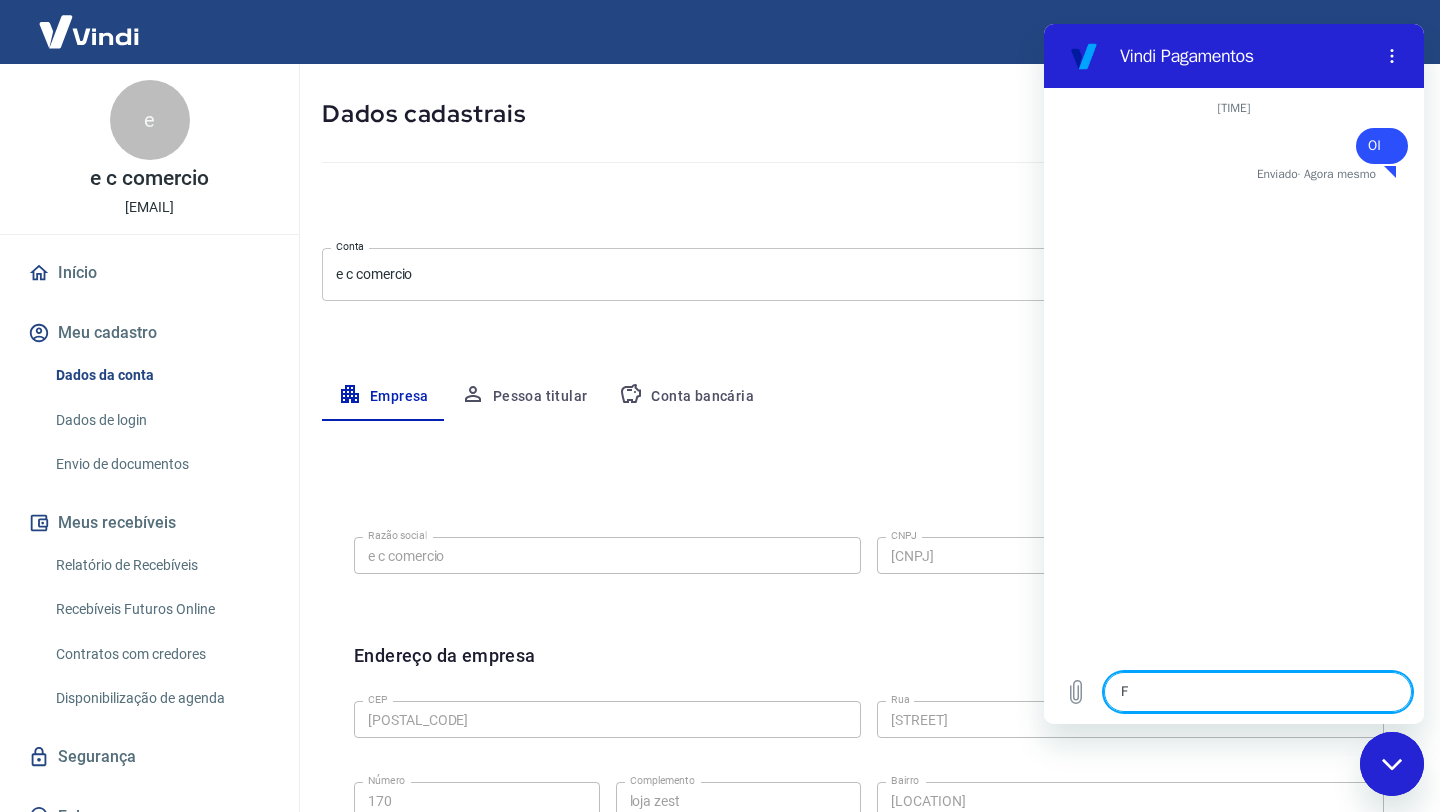 type on "FA" 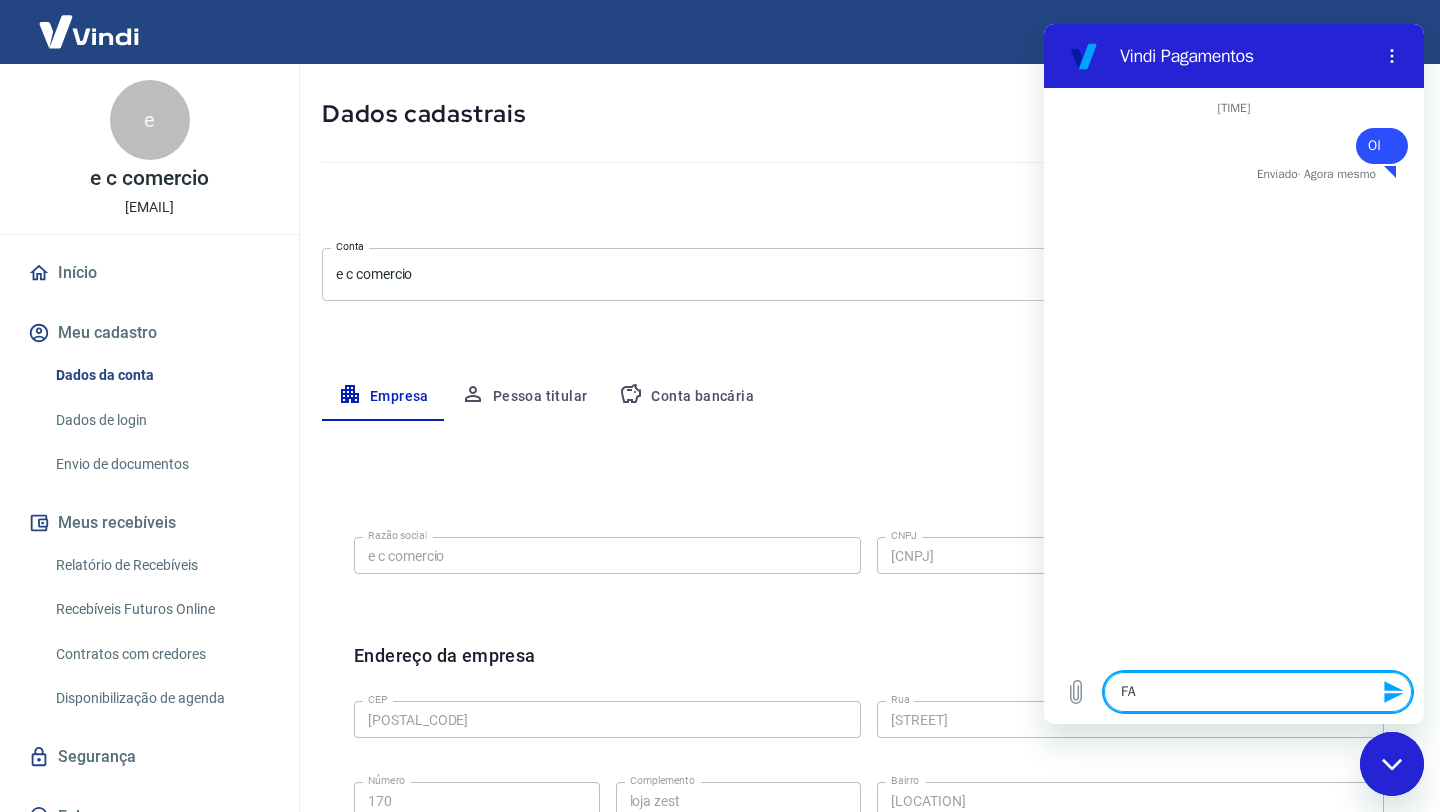 type on "FAL" 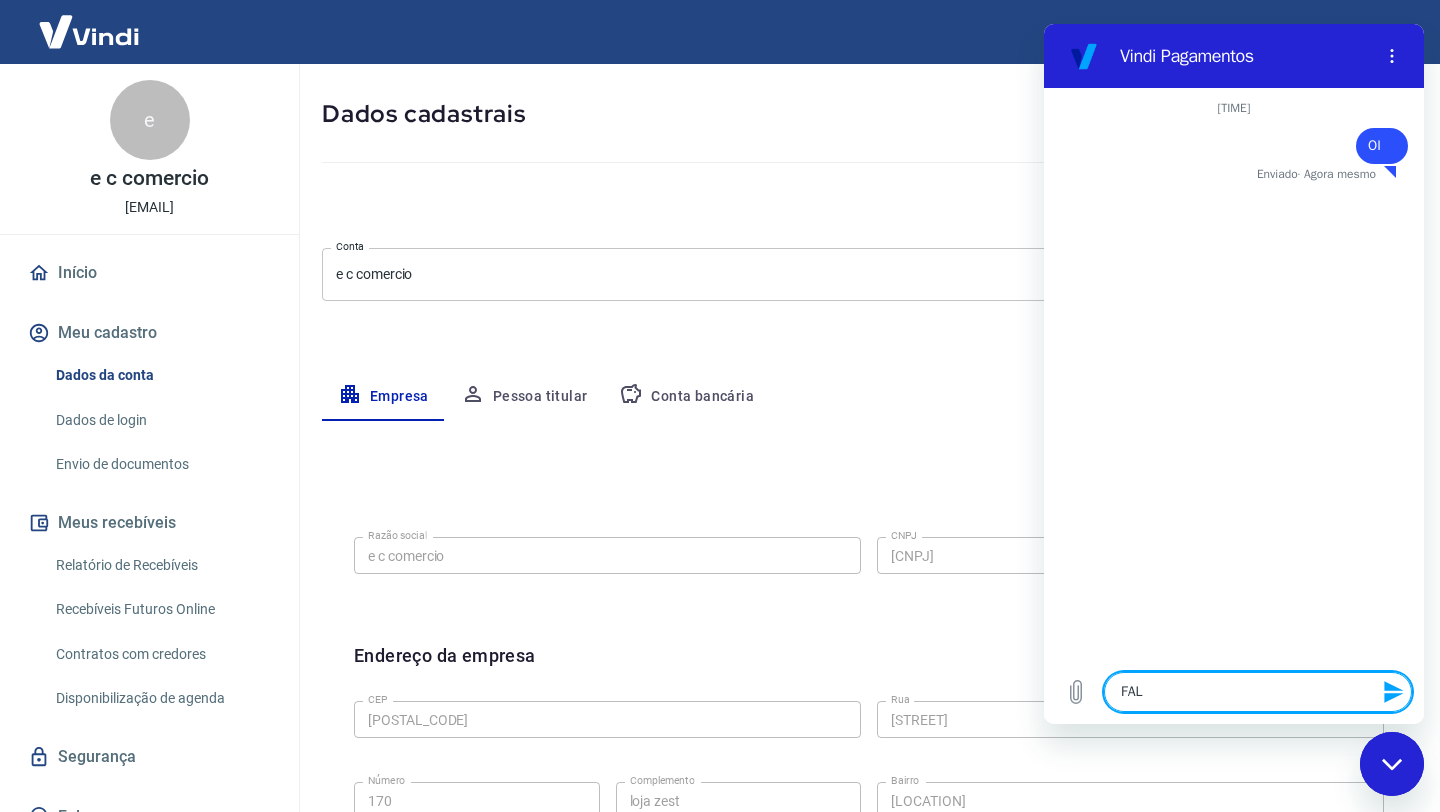 type on "FALA" 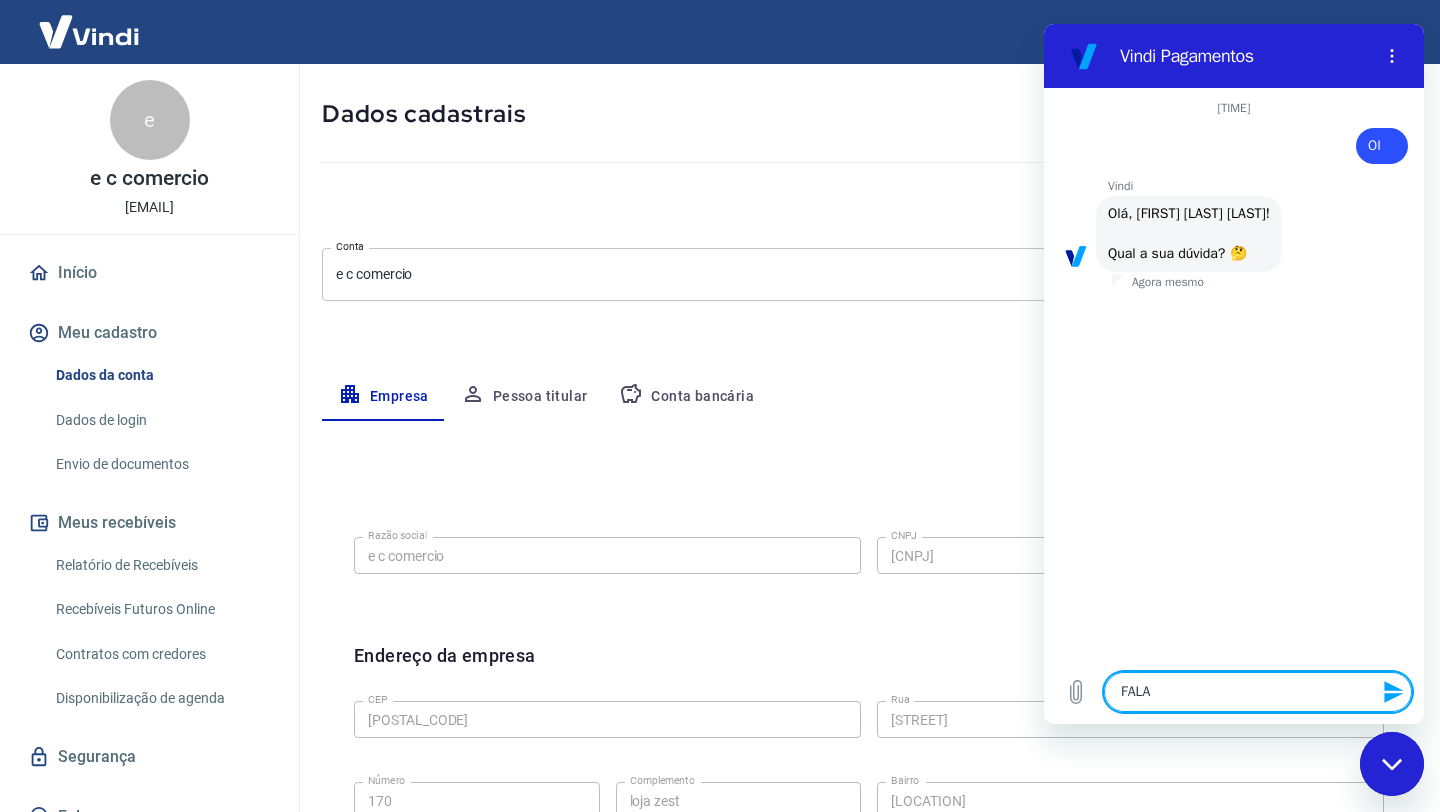 type on "FALAR" 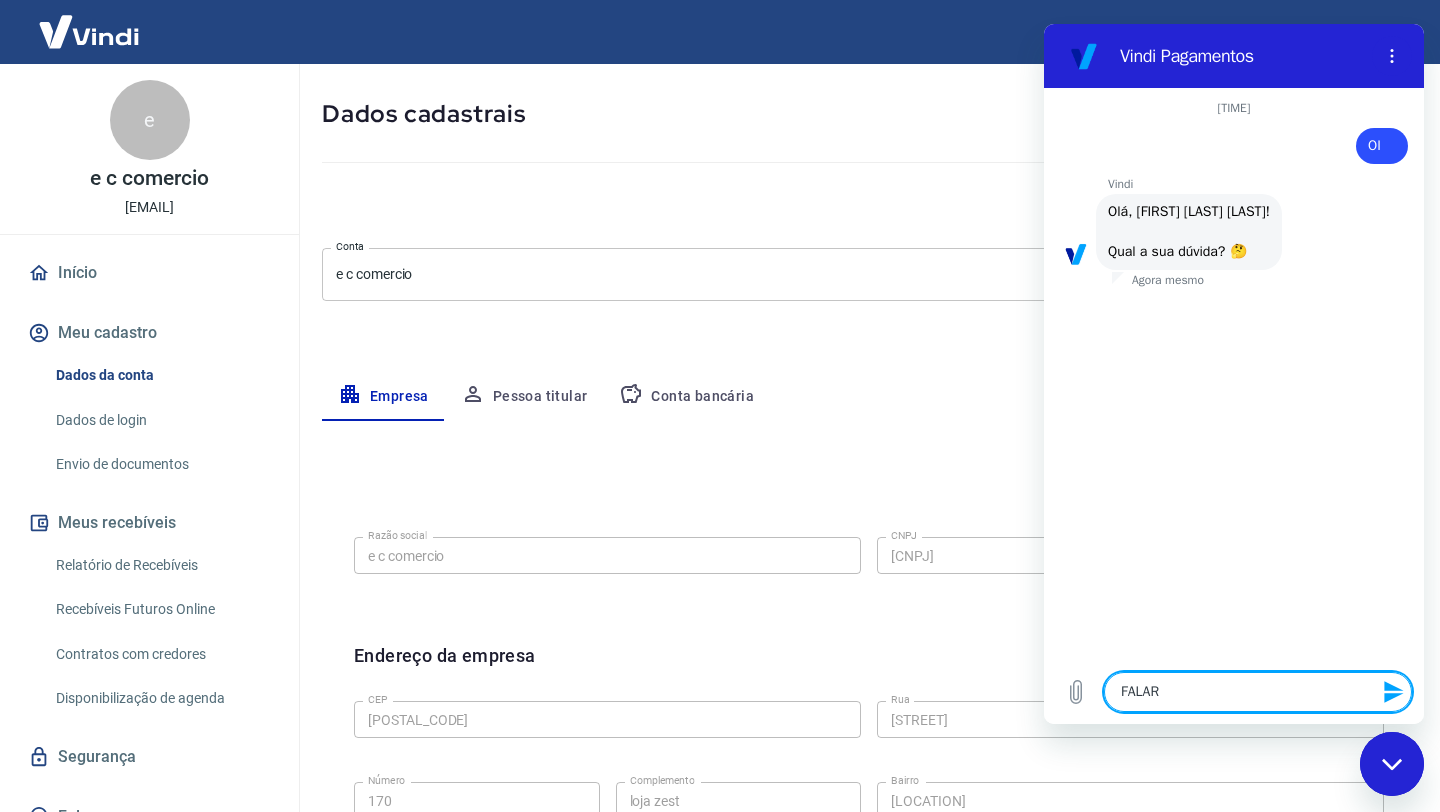 type on "FALAR" 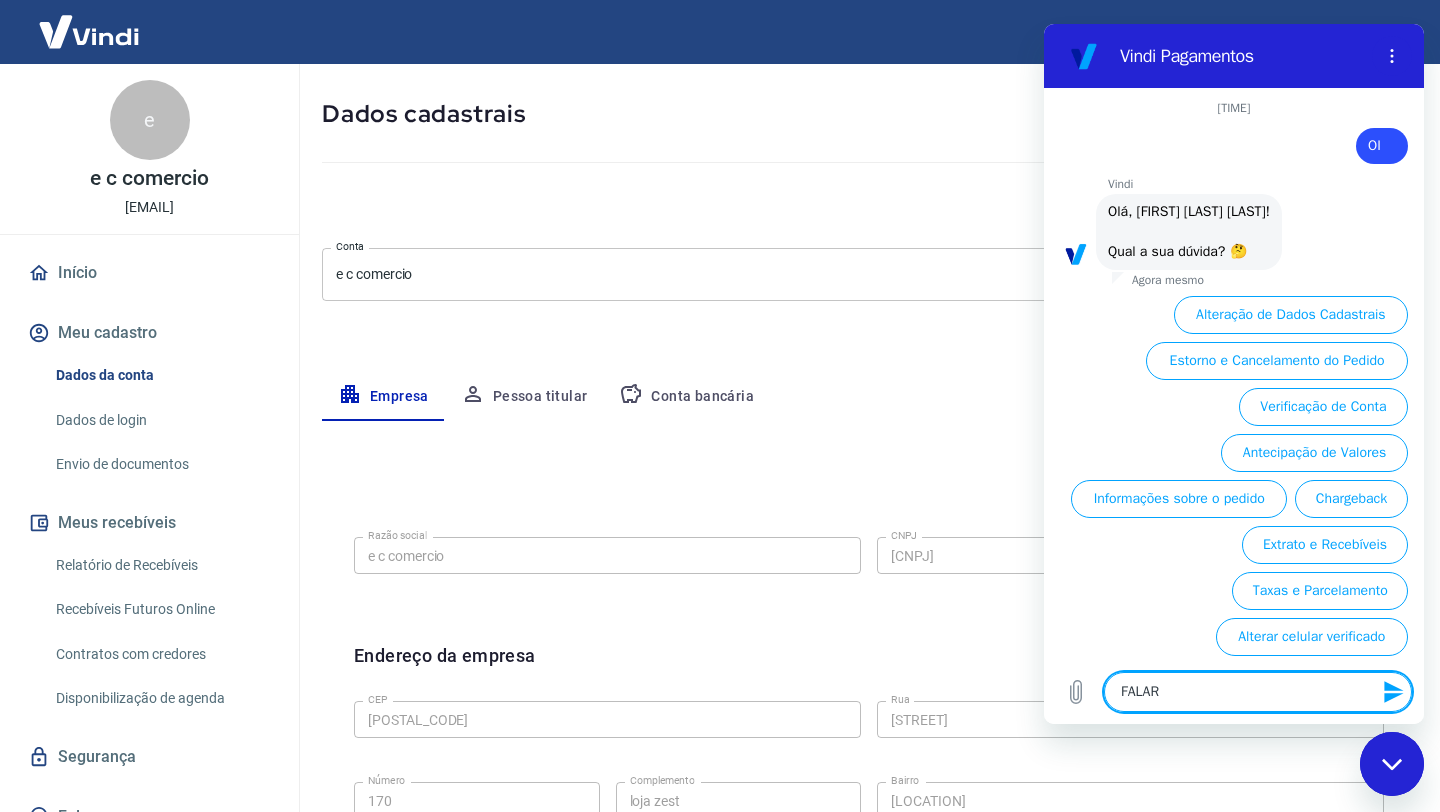 scroll, scrollTop: 1, scrollLeft: 0, axis: vertical 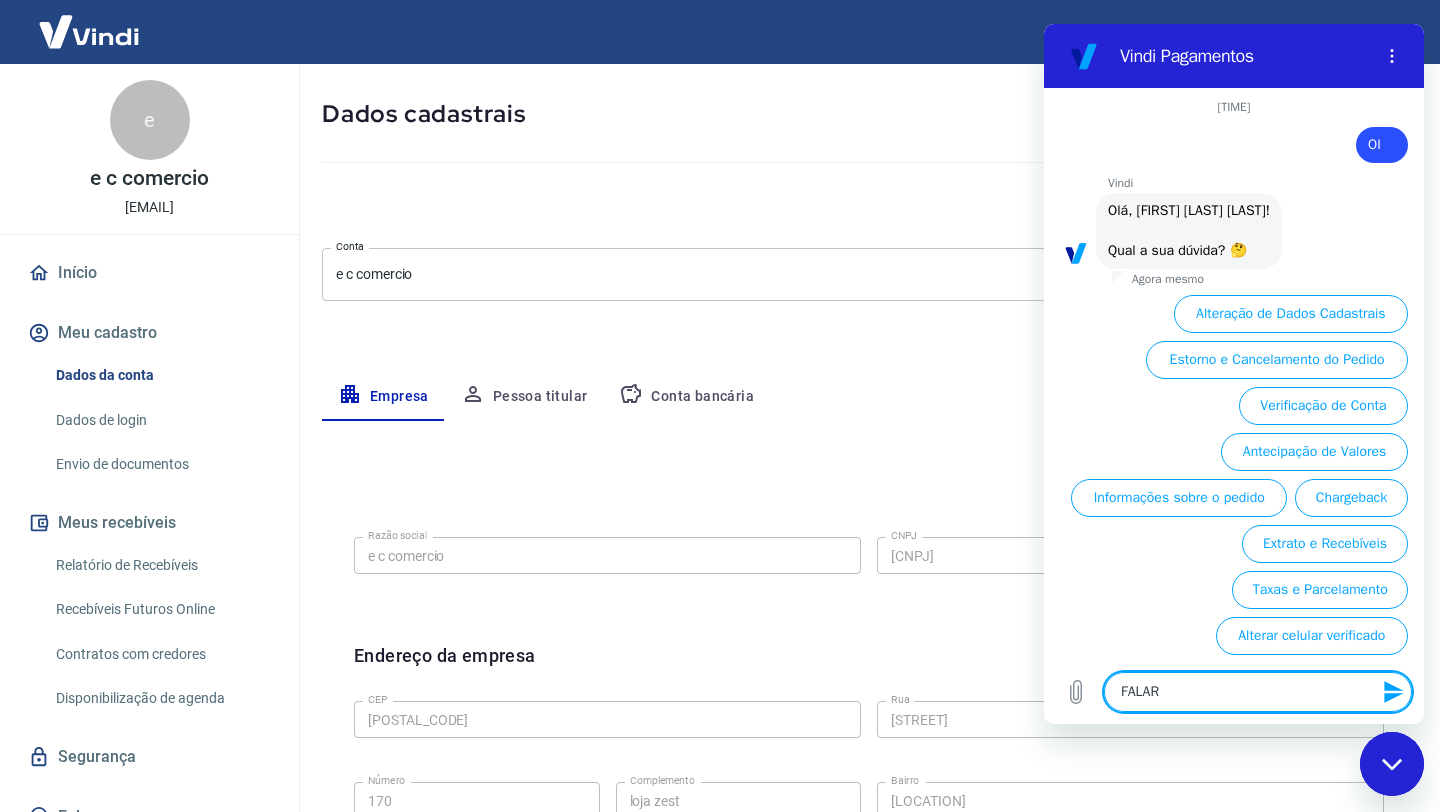 type on "FALAR C" 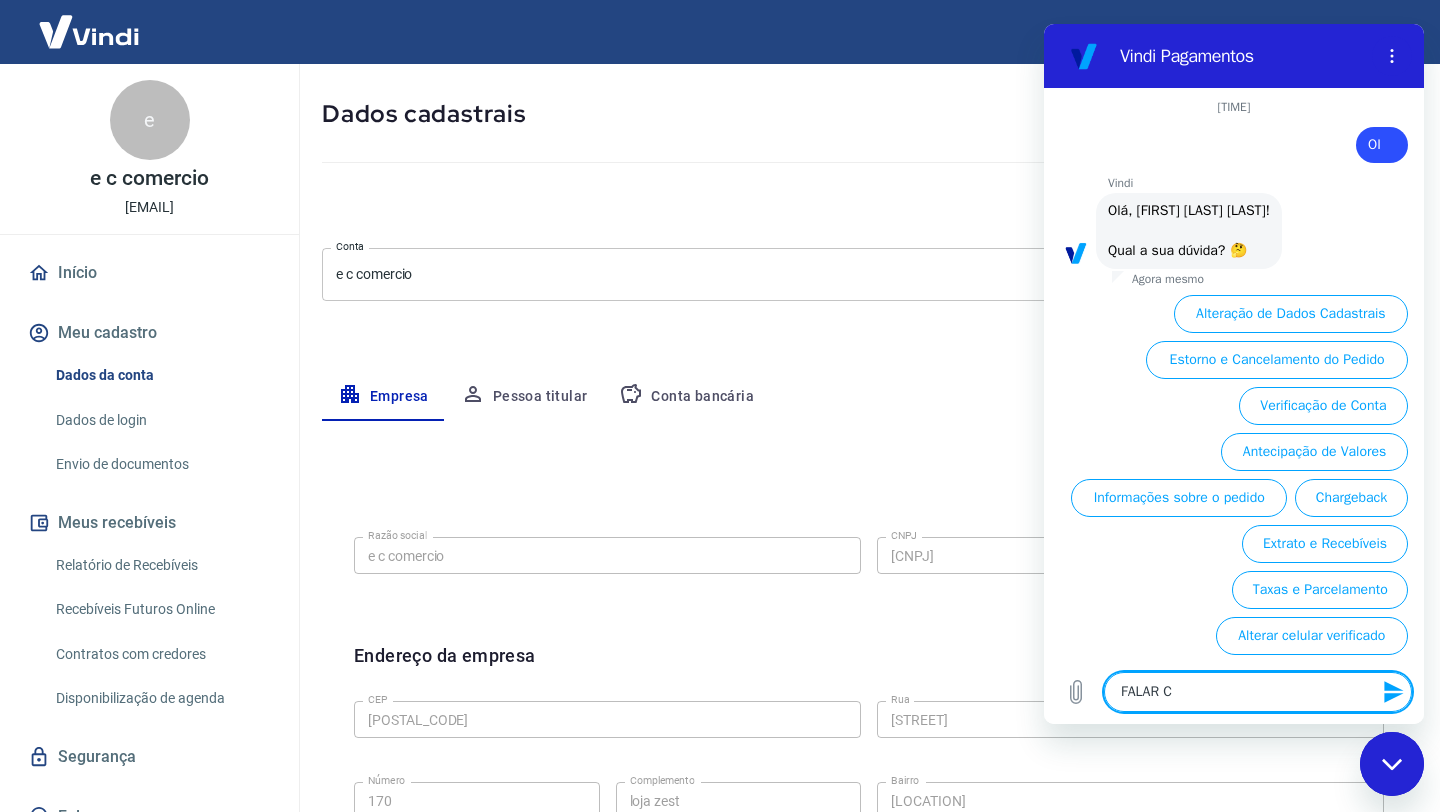type on "FALAR CO" 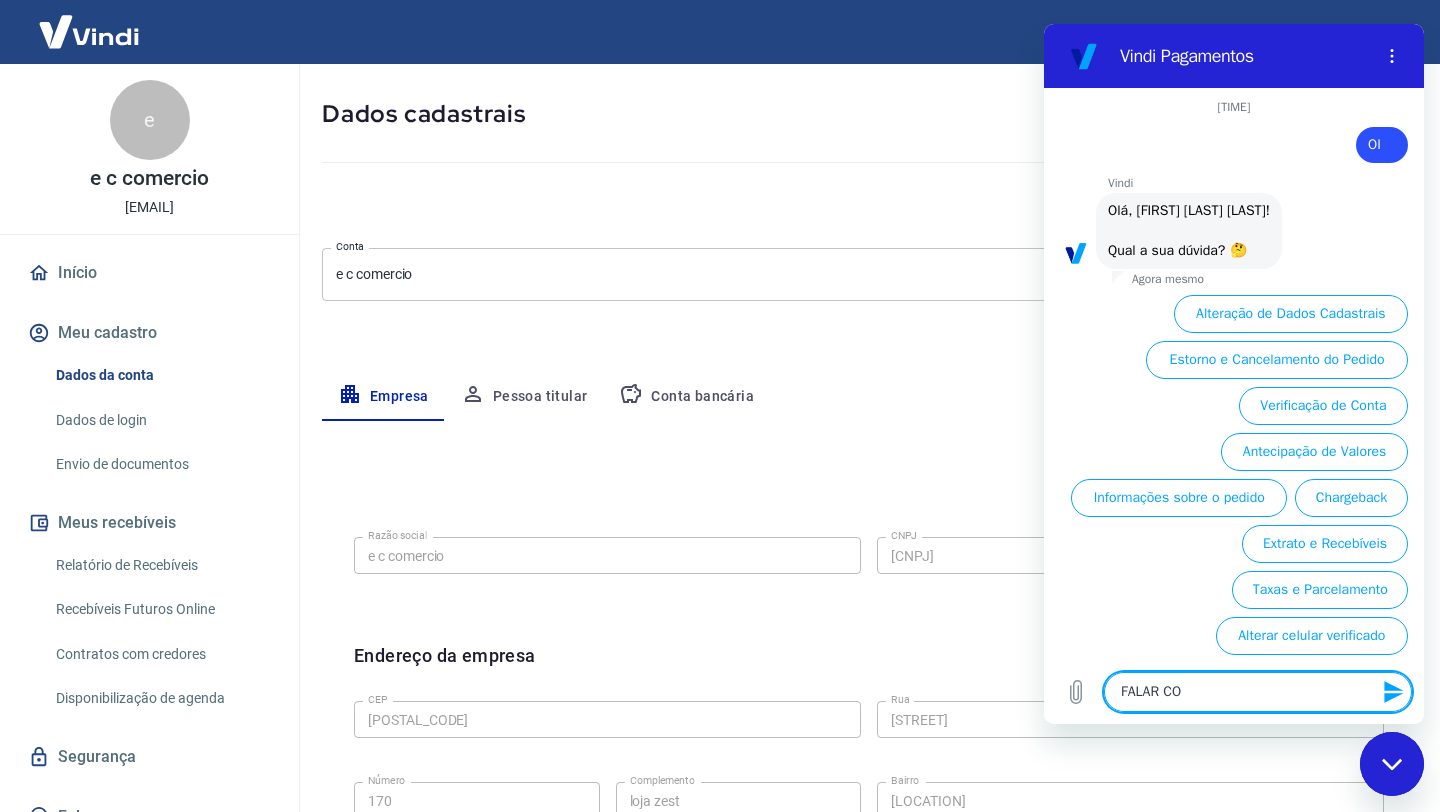 type on "FALAR COM" 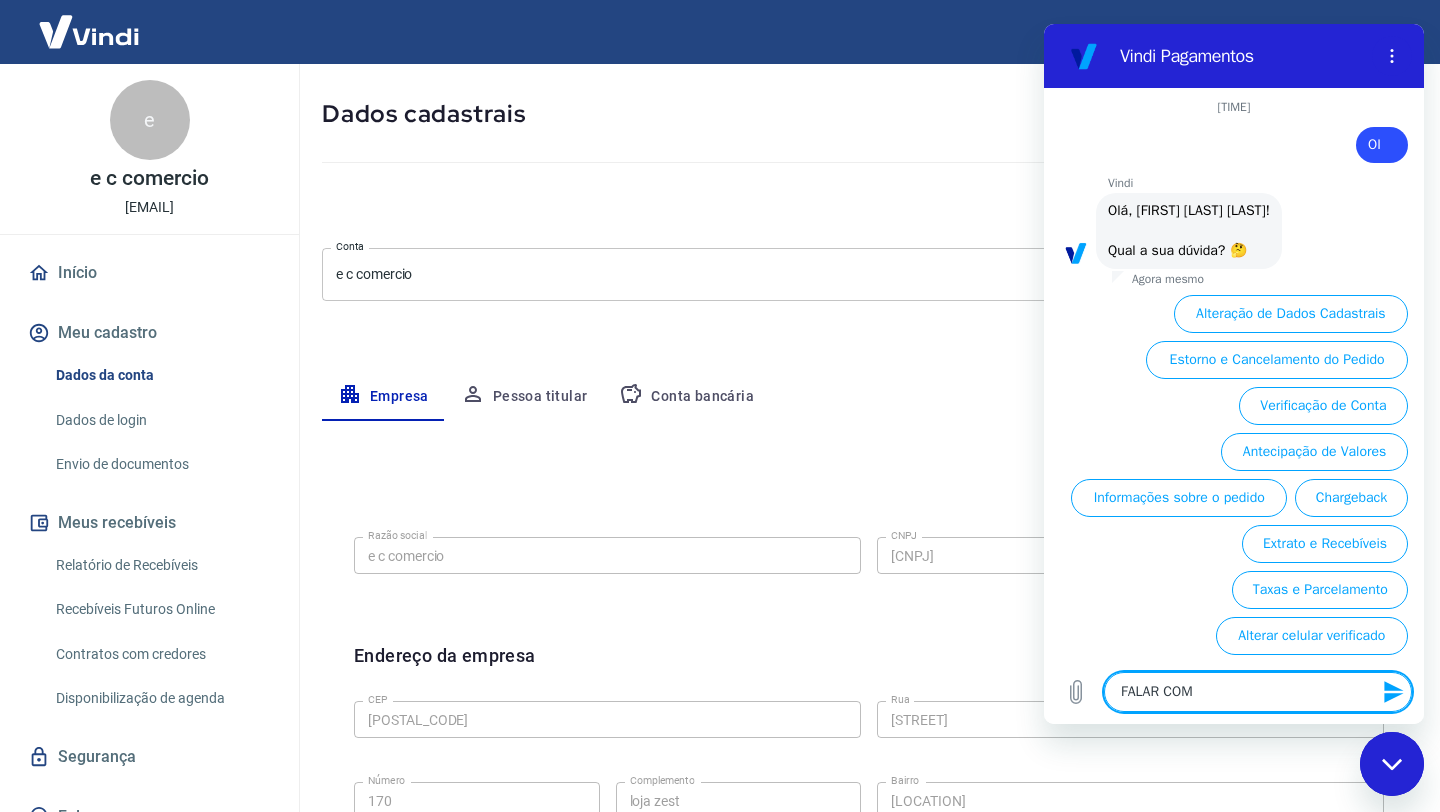 type on "FALAR COM" 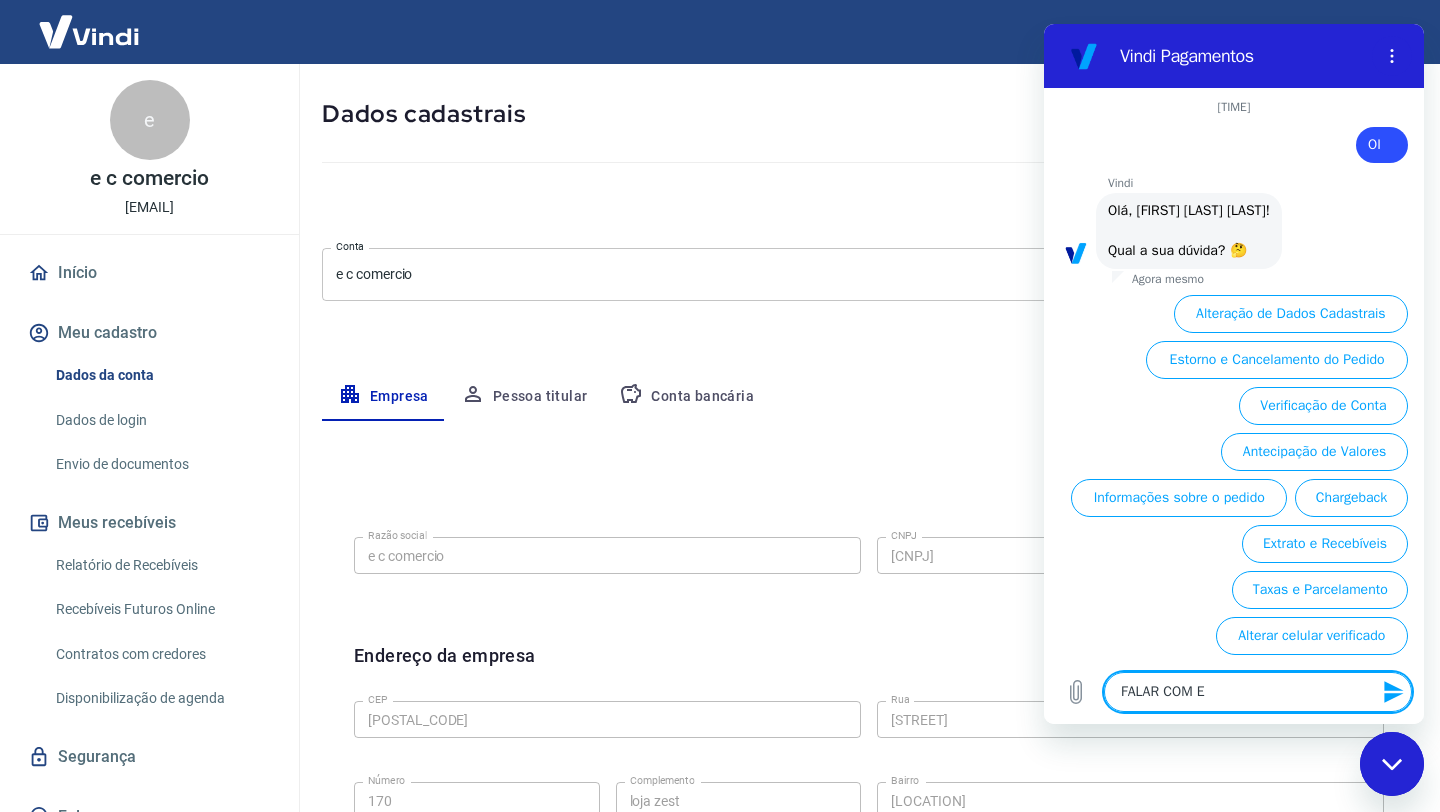 type on "FALAR COM ES" 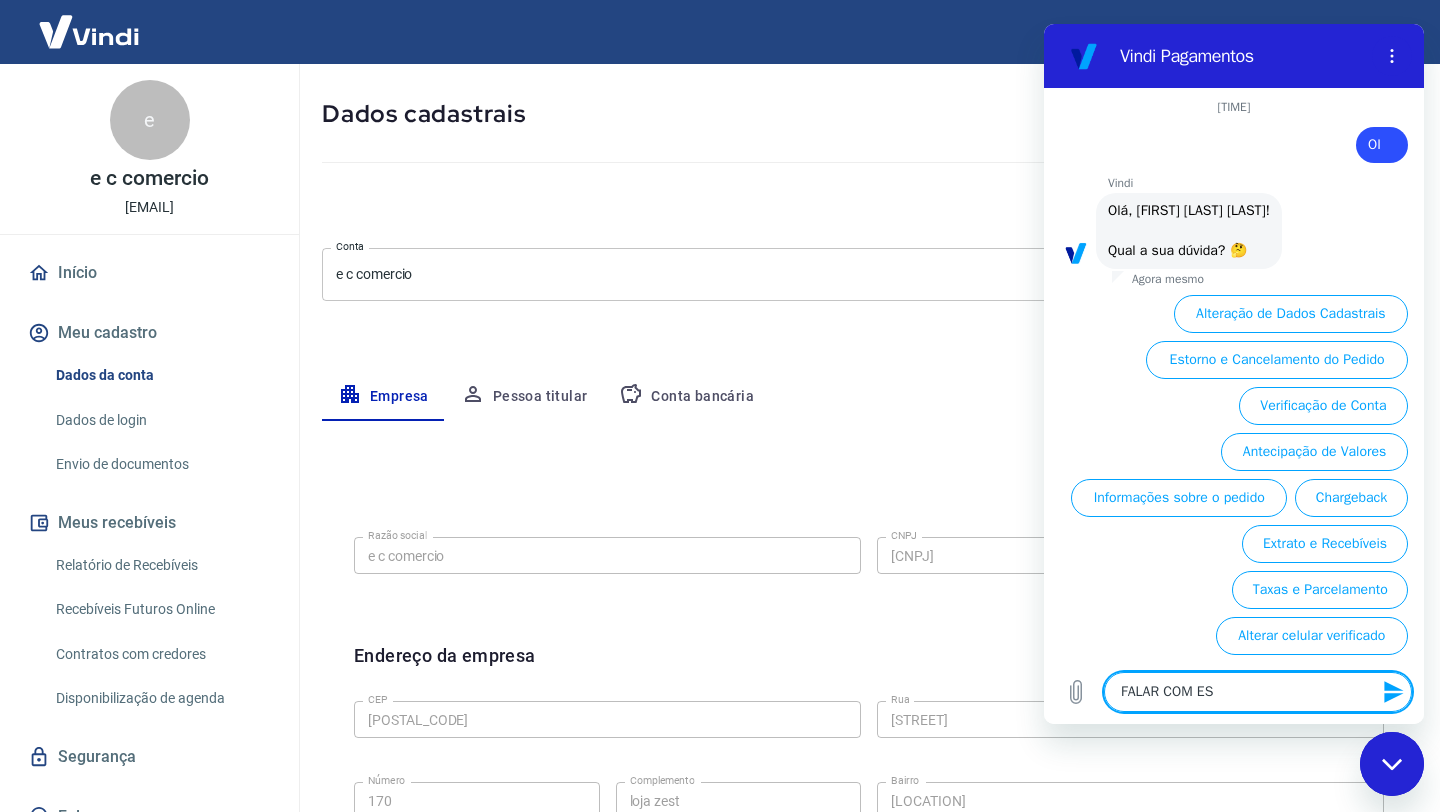 type on "FALAR COM ESP" 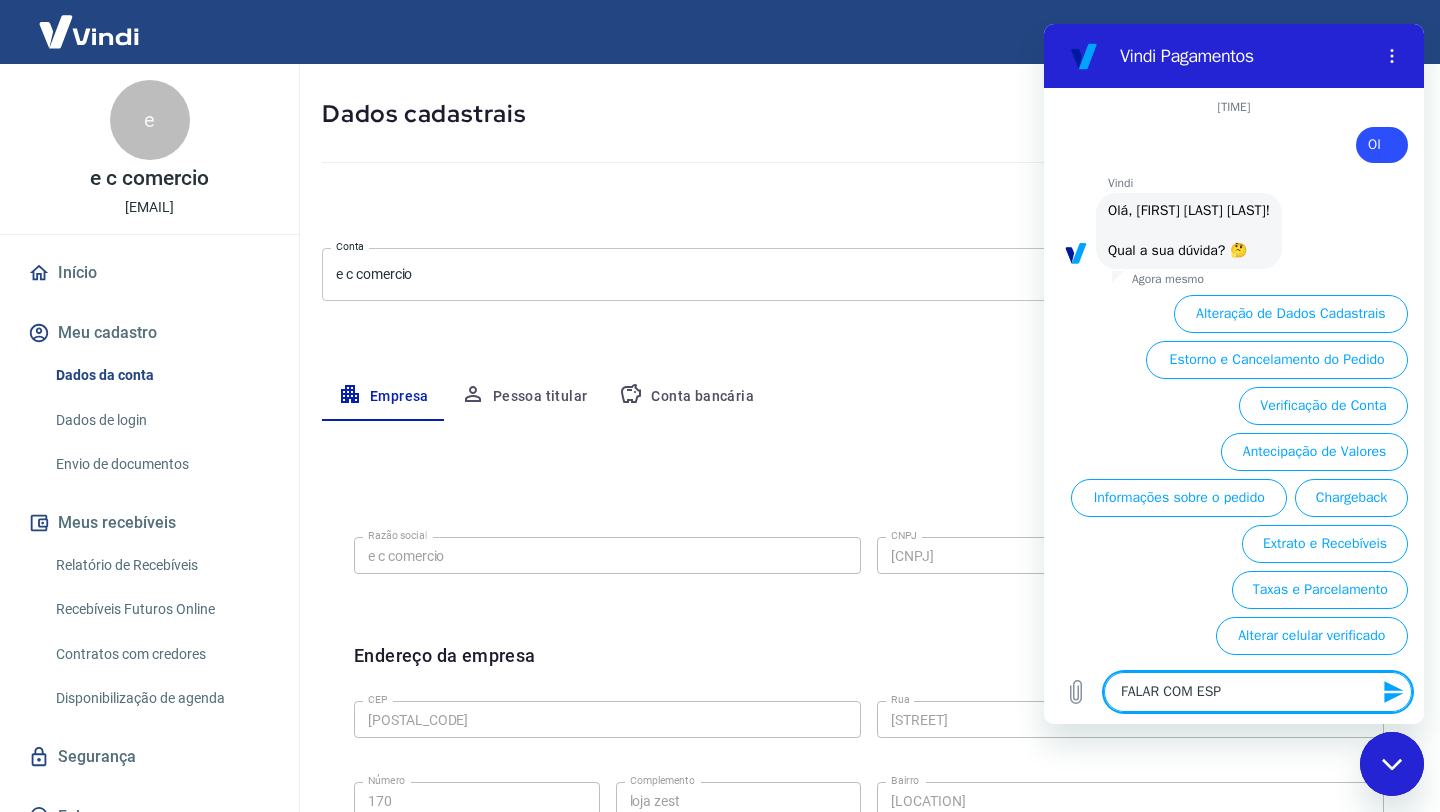 type on "FALAR COM ESPE" 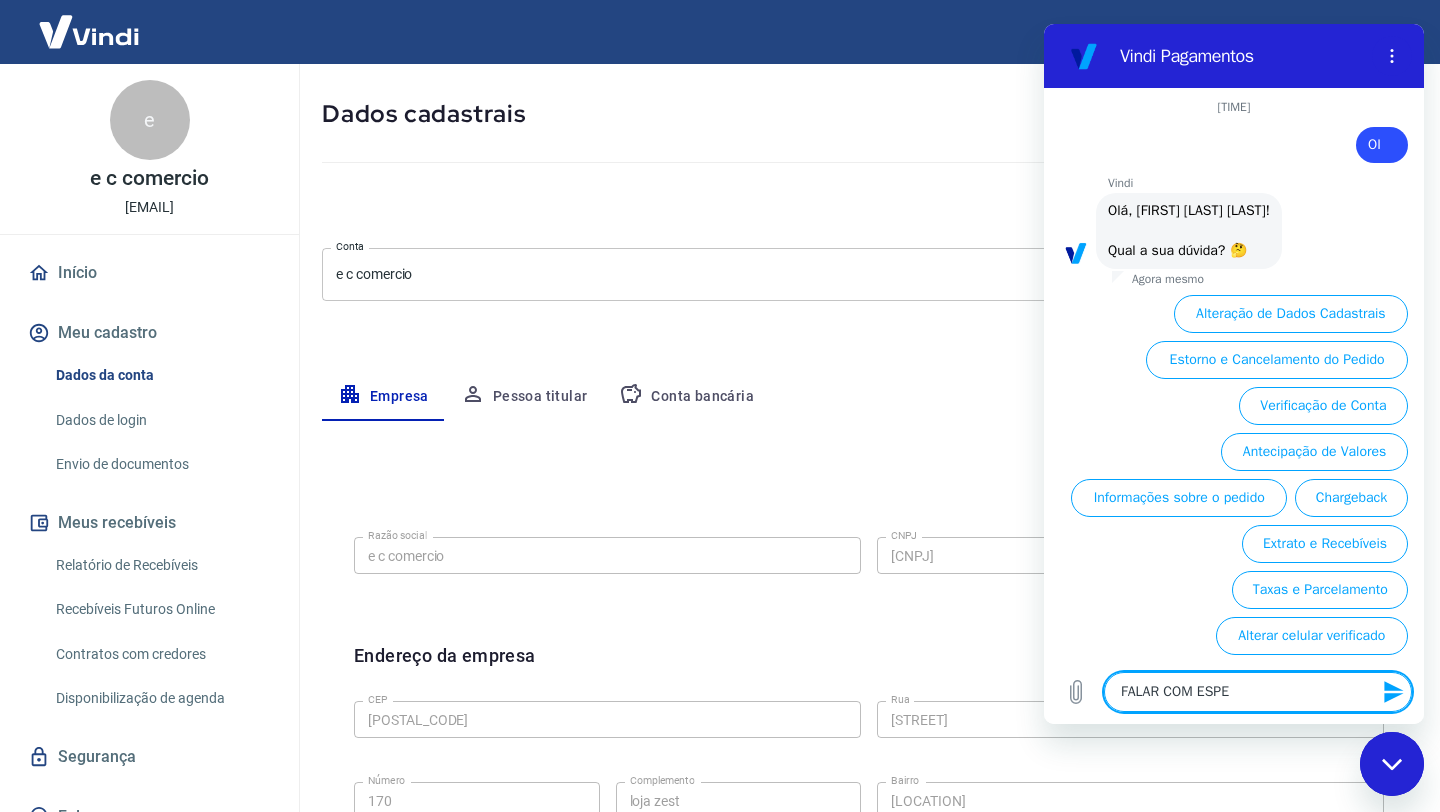 type on "FALAR COM ESPEC" 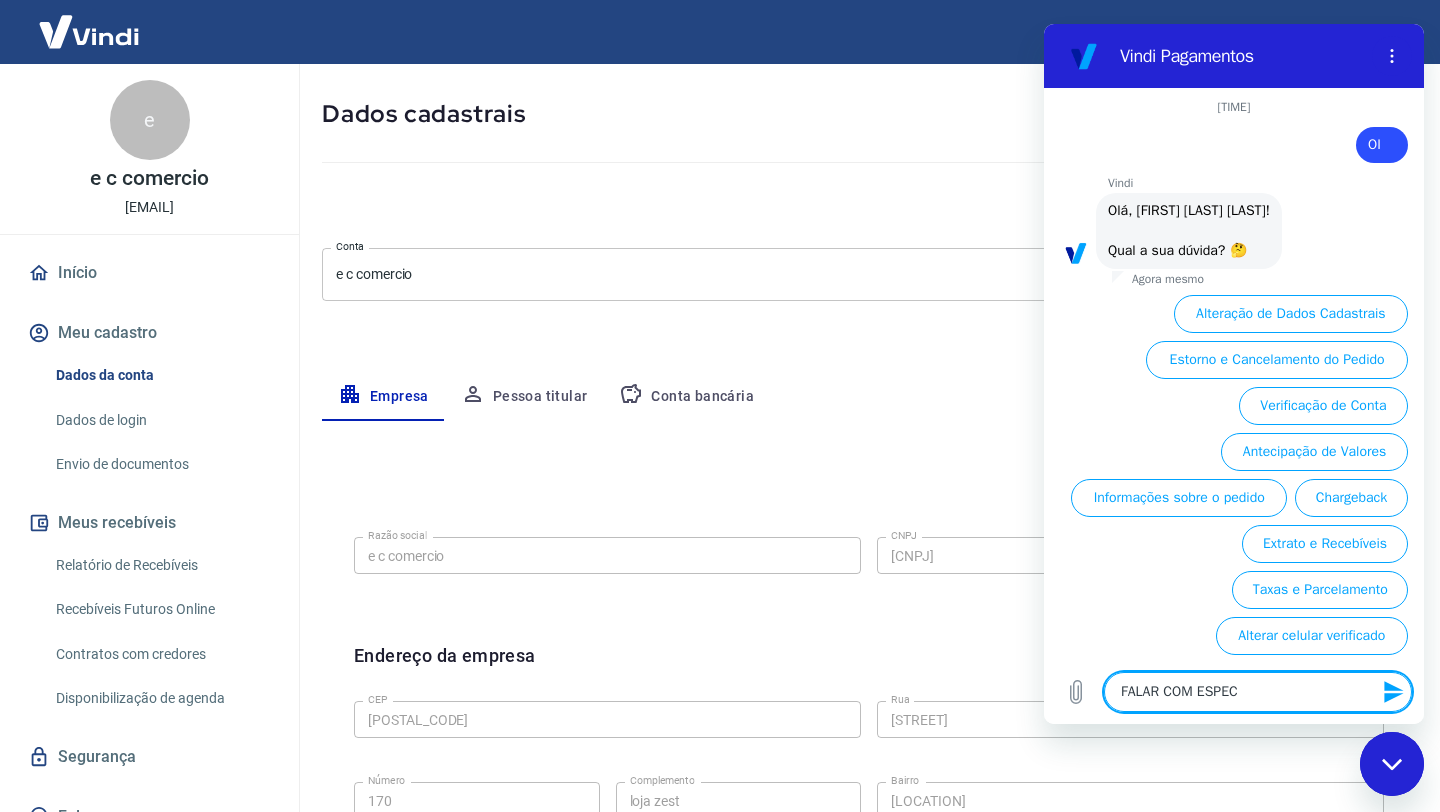 type on "FALAR COM ESPECI" 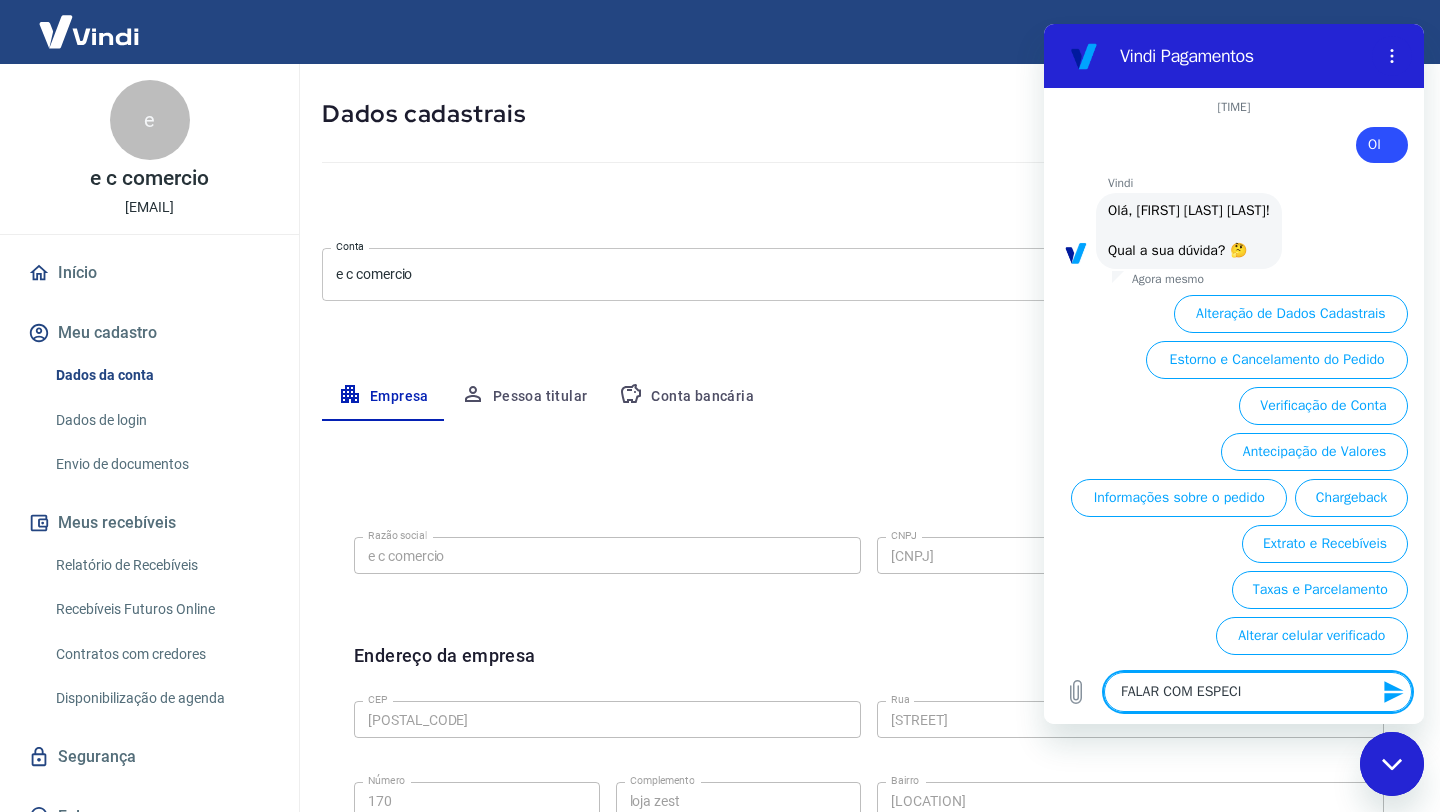 type on "FALAR COM ESPECIA" 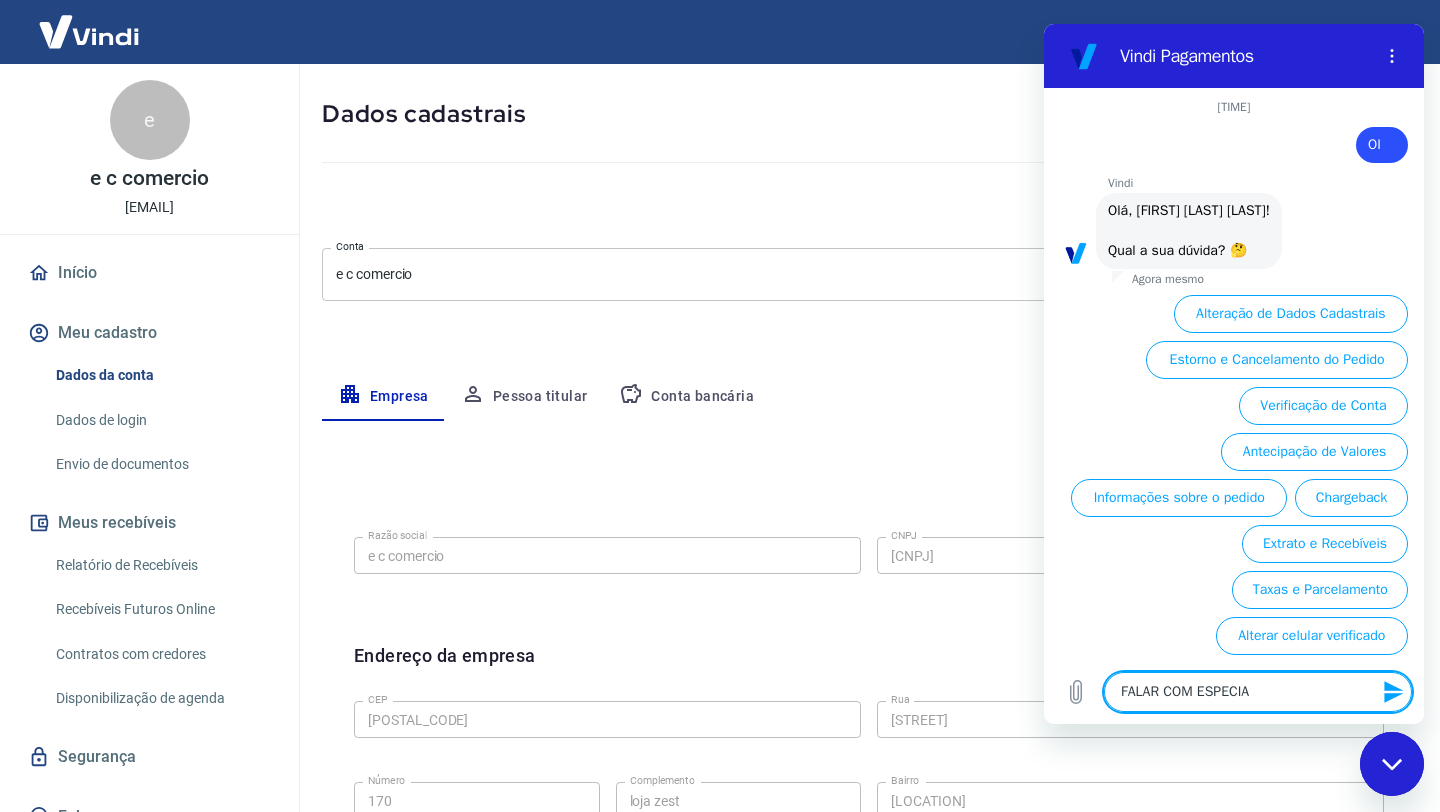 type on "FALAR COM ESPECIAL" 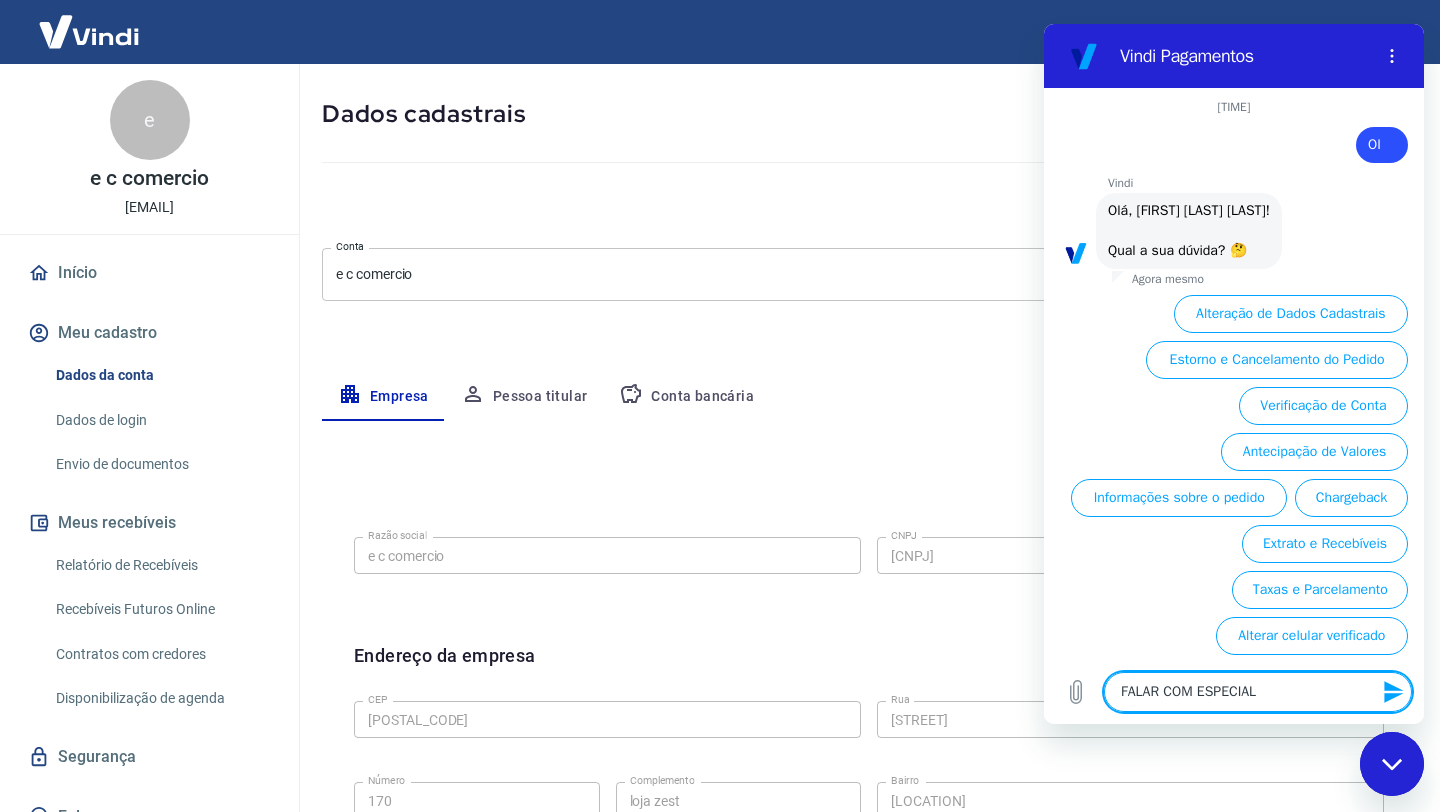 type on "FALAR COM ESPECIALI" 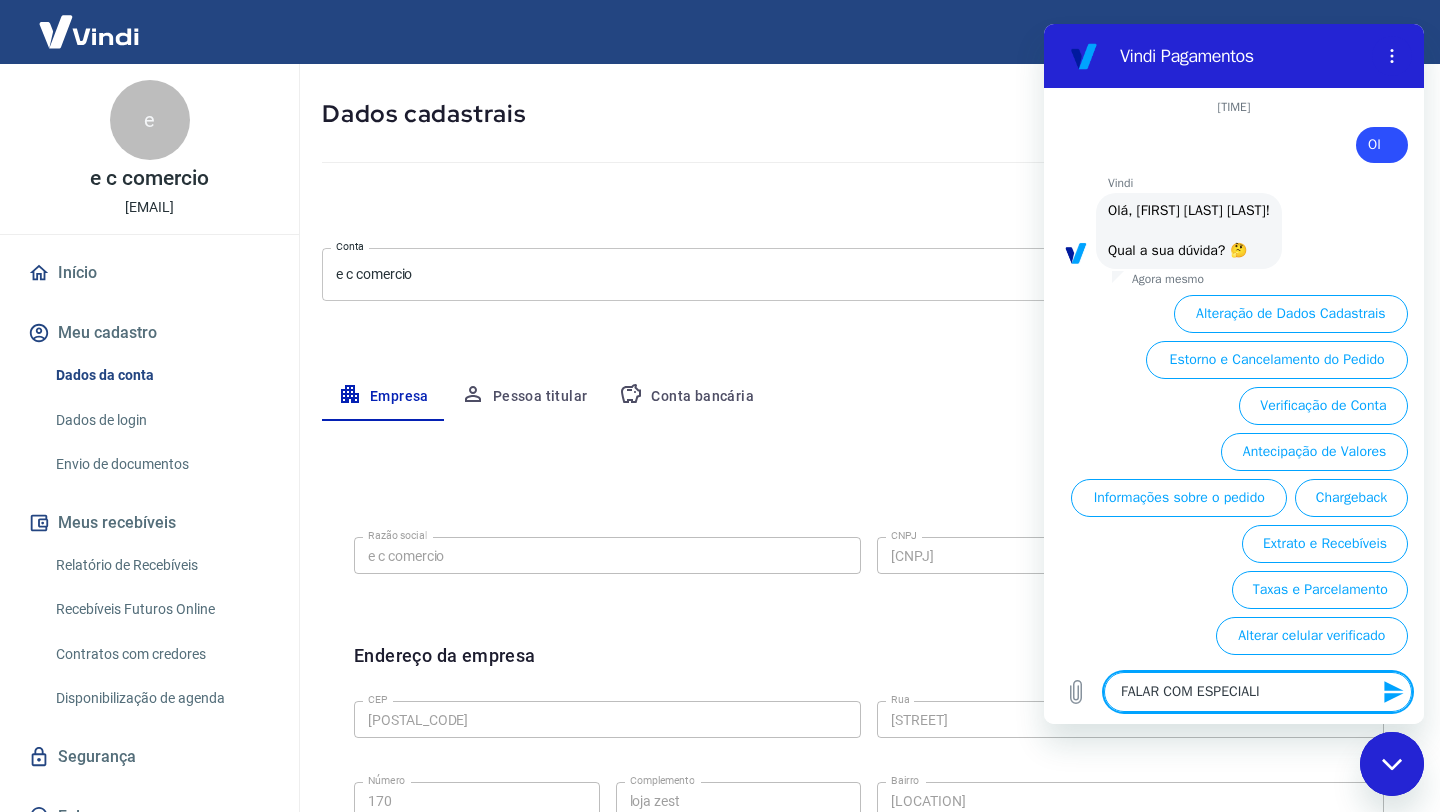 type on "FALAR COM ESPECIALIS" 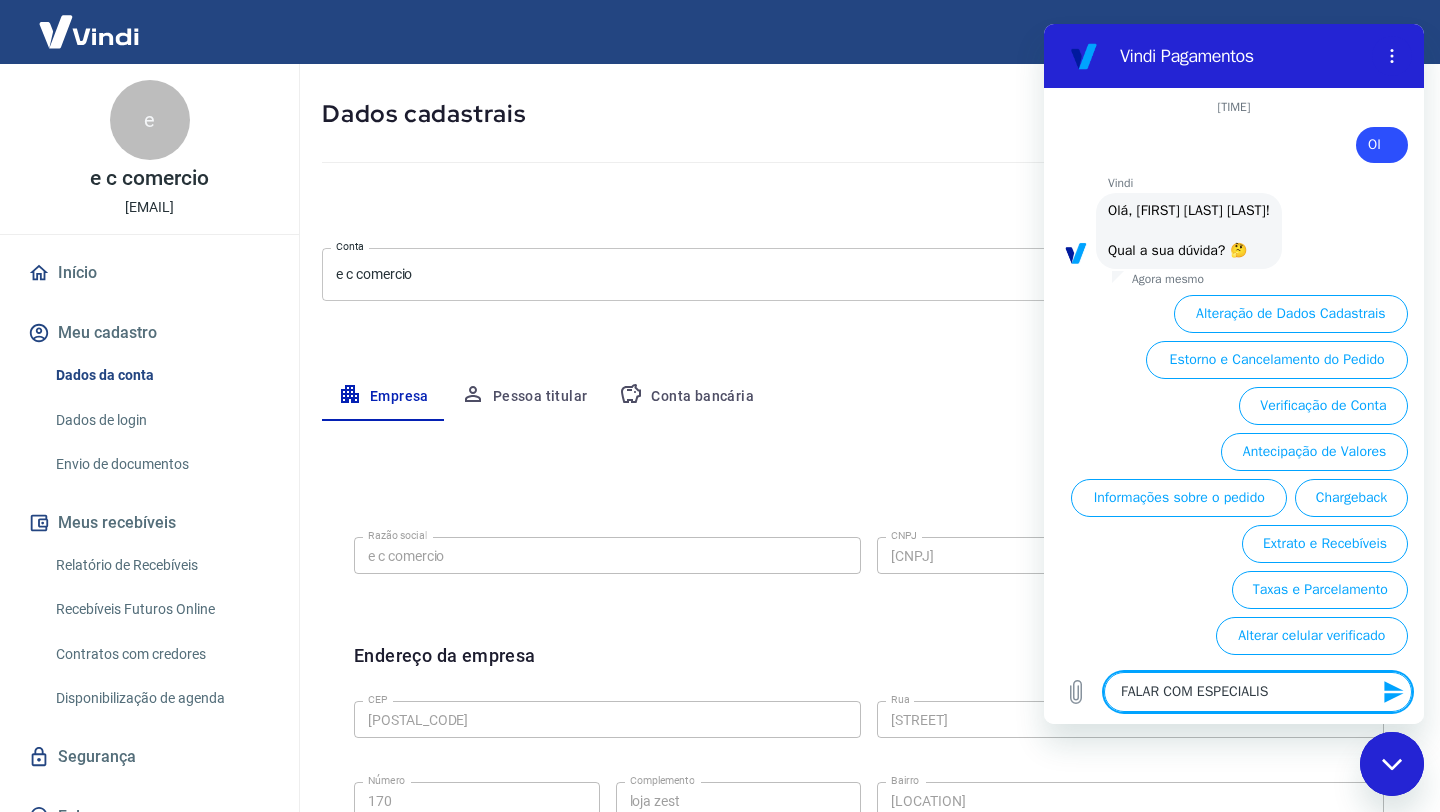 type on "FALAR COM ESPECIALIST" 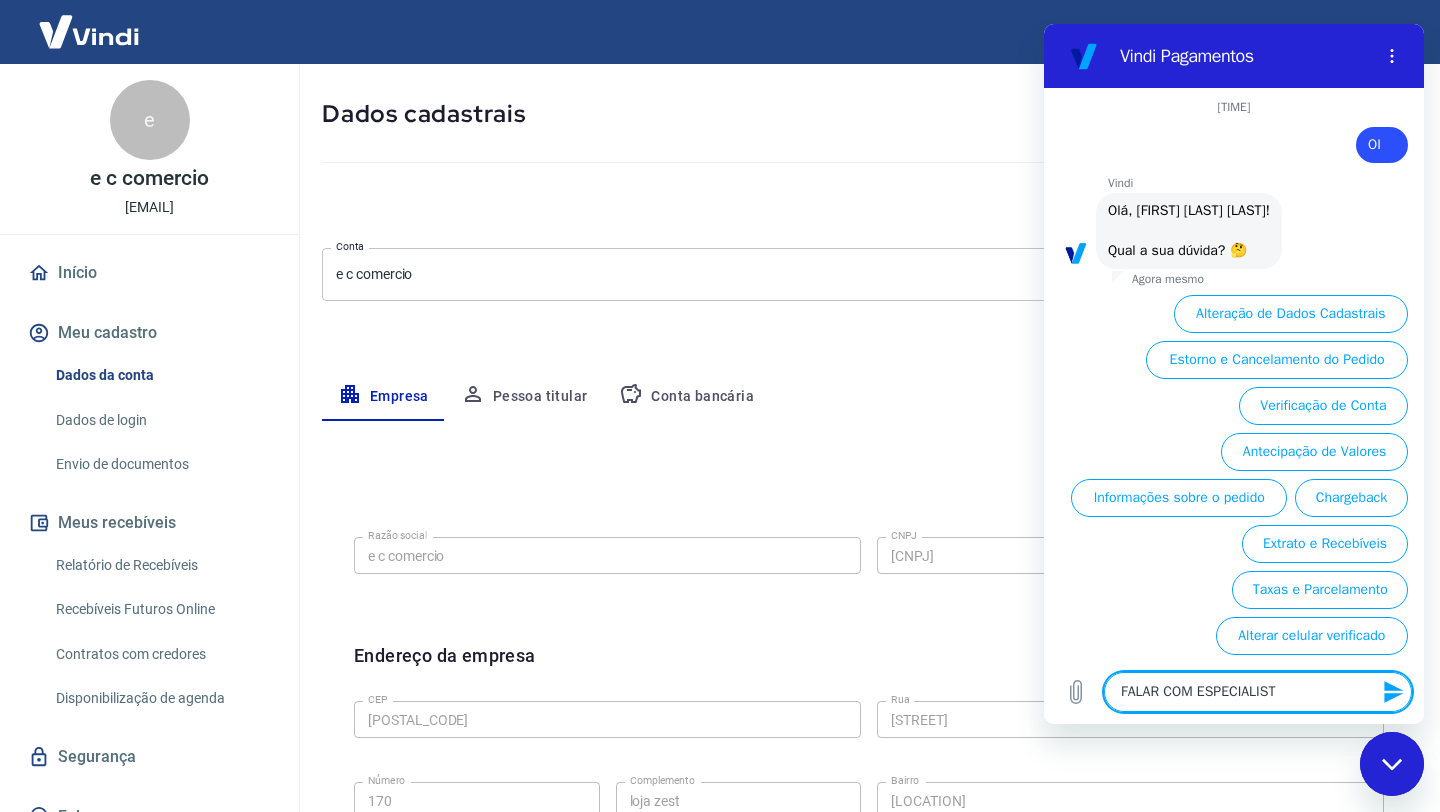 type on "FALAR COM ESPECIALISTA" 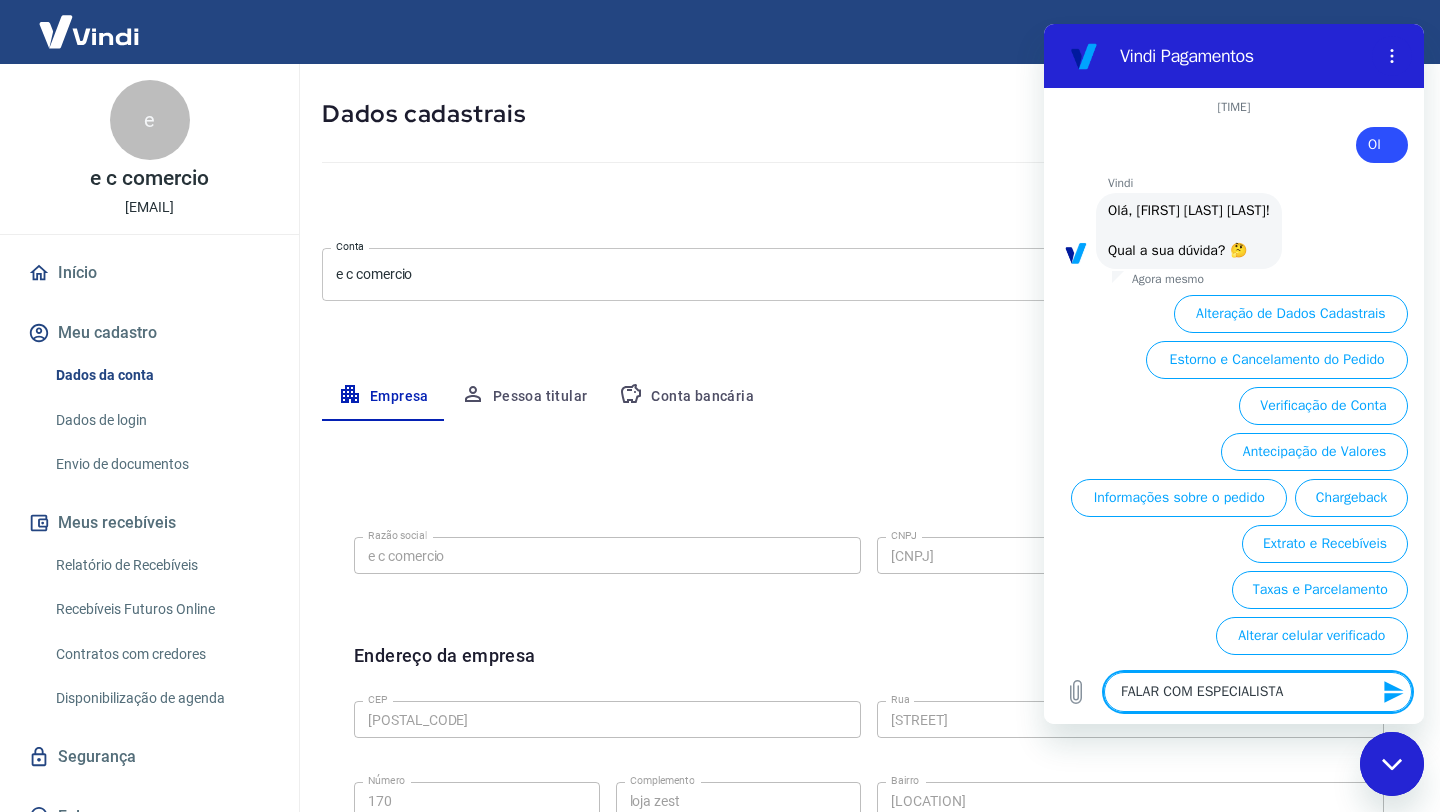 type 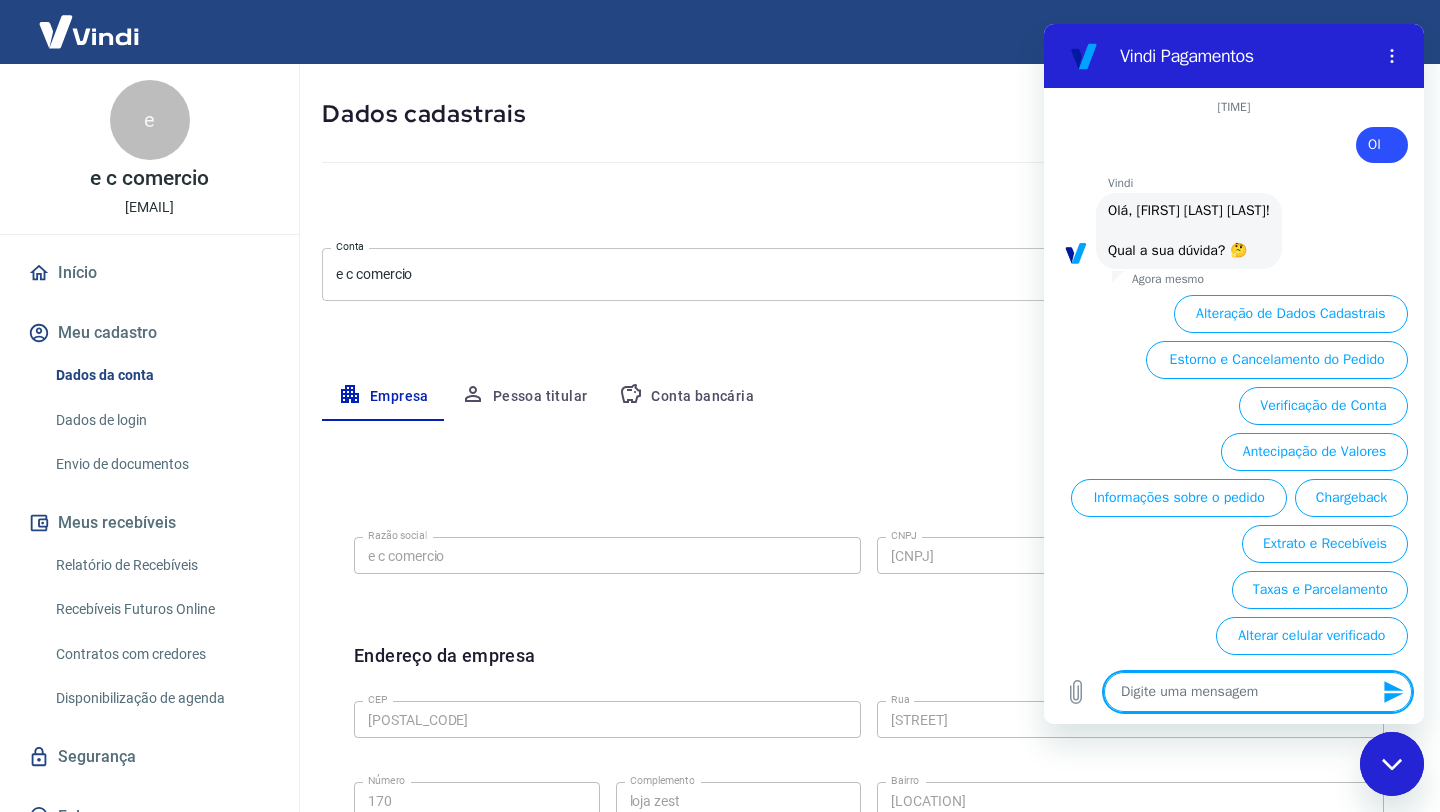 scroll, scrollTop: 0, scrollLeft: 0, axis: both 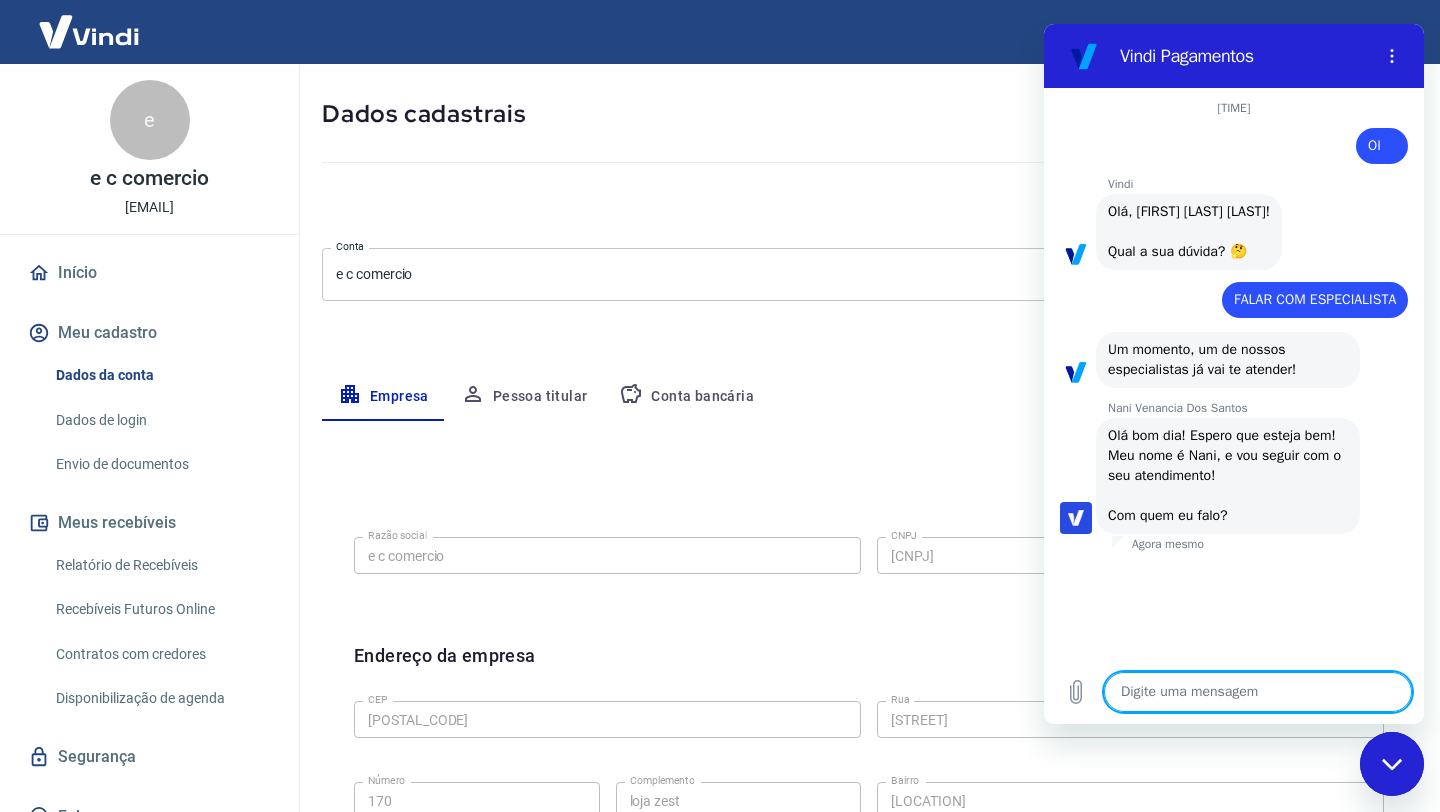 type on "x" 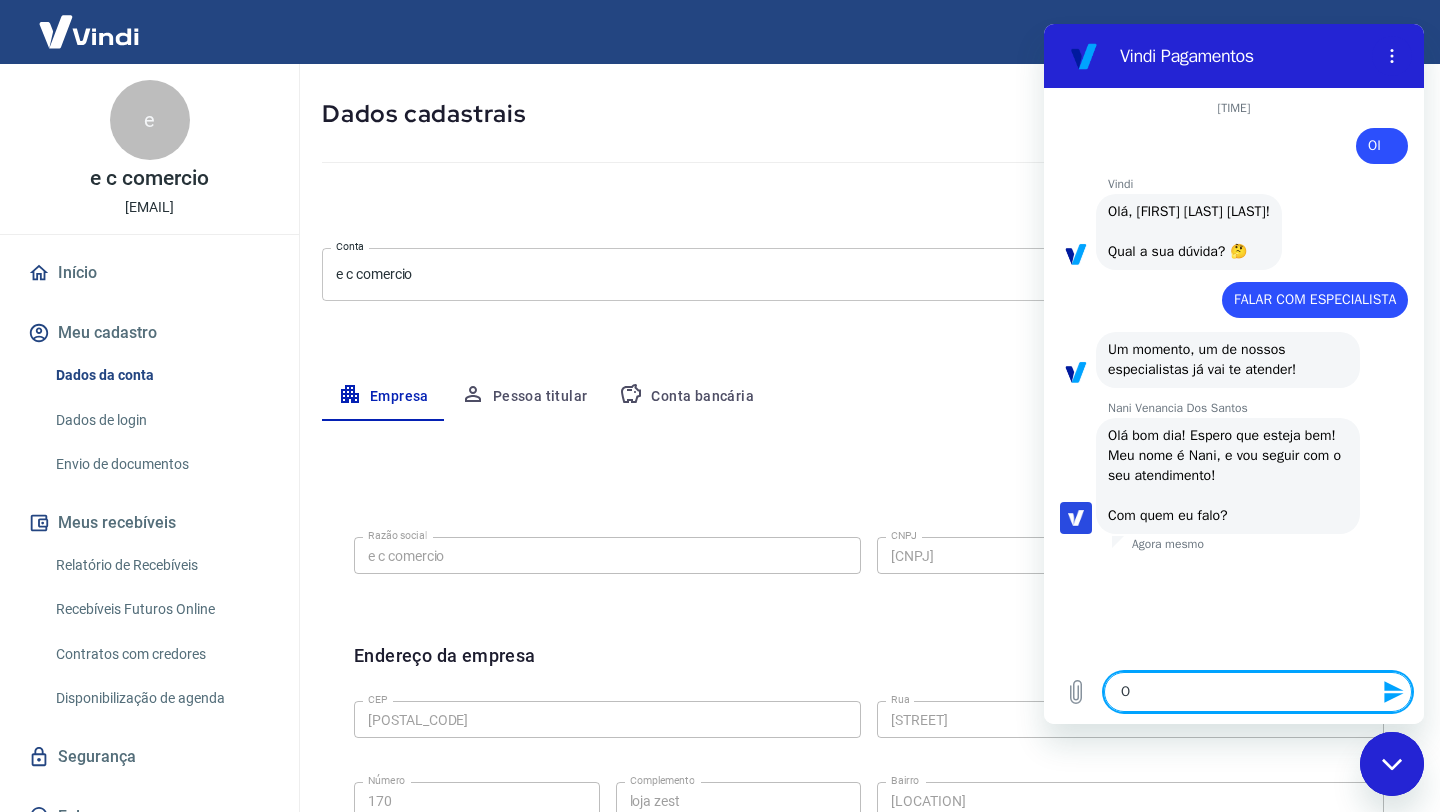 type on "OL" 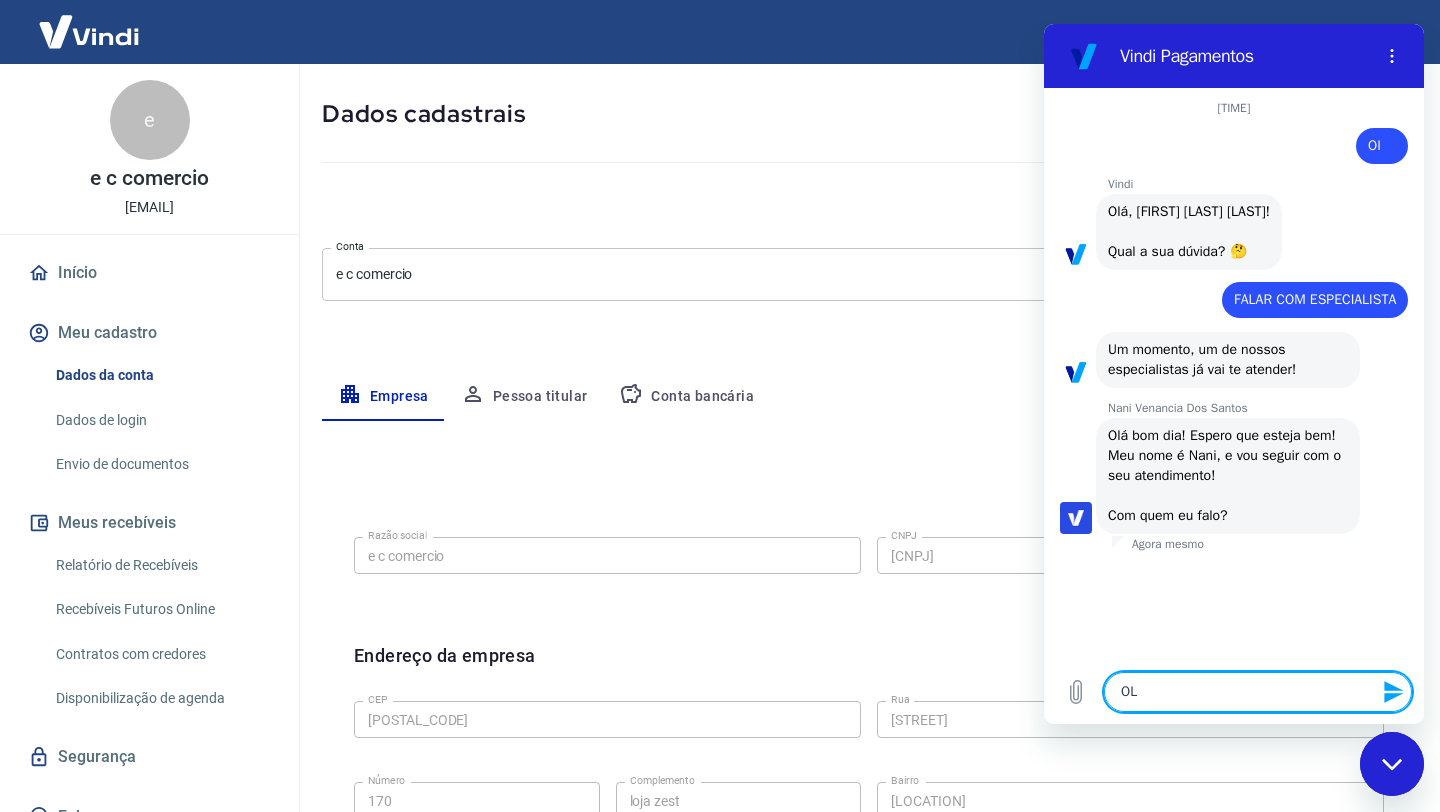 type on "OLA" 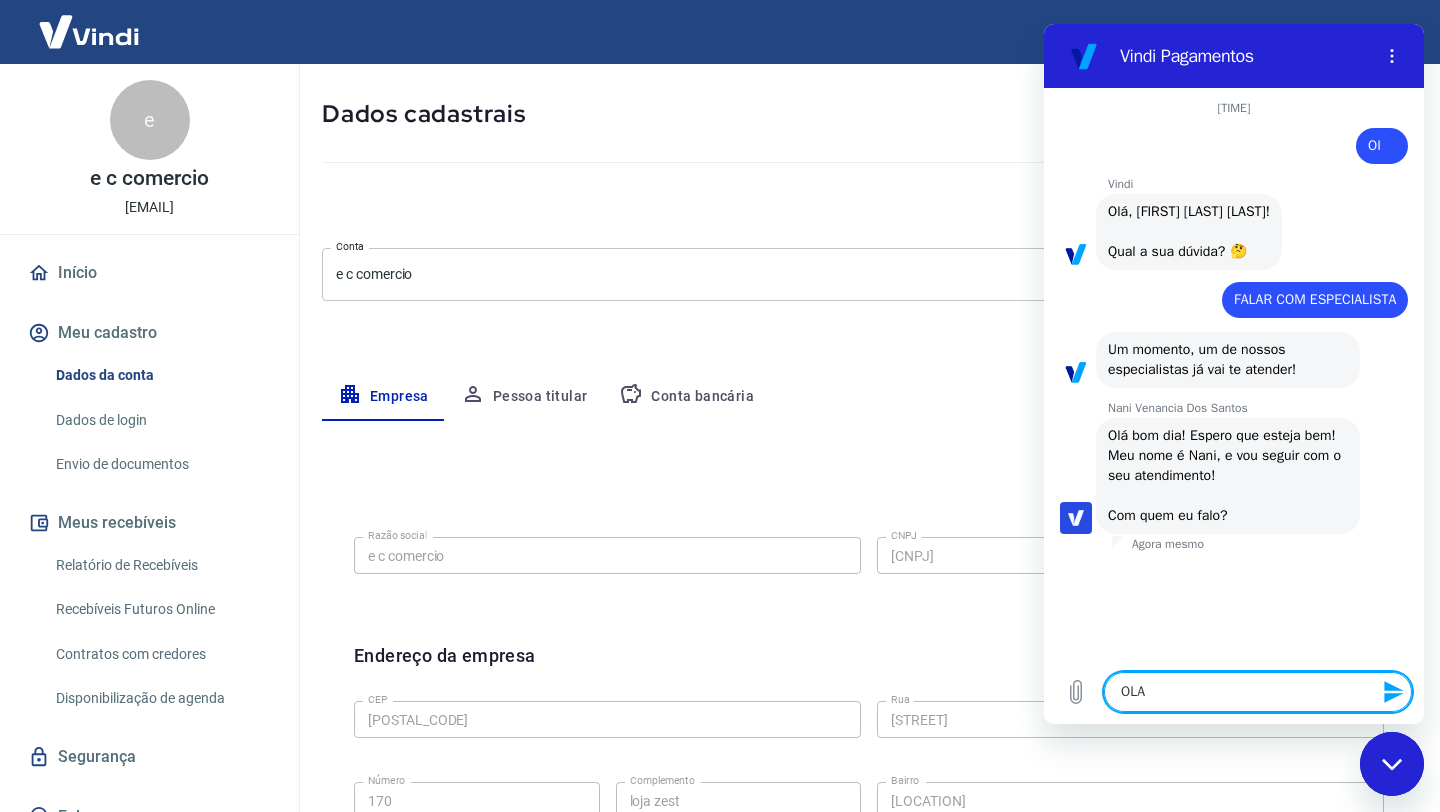 type on "OLA" 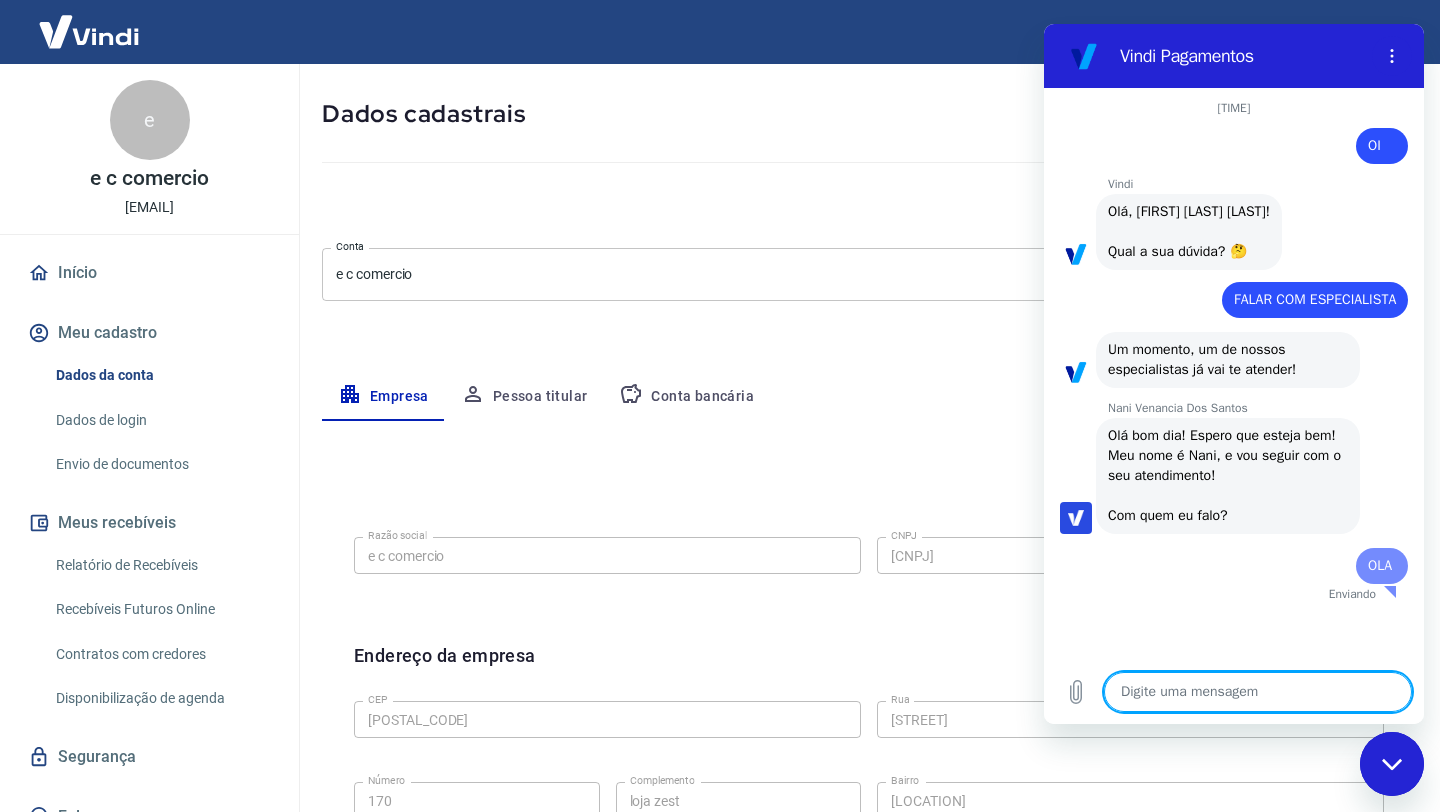type on "x" 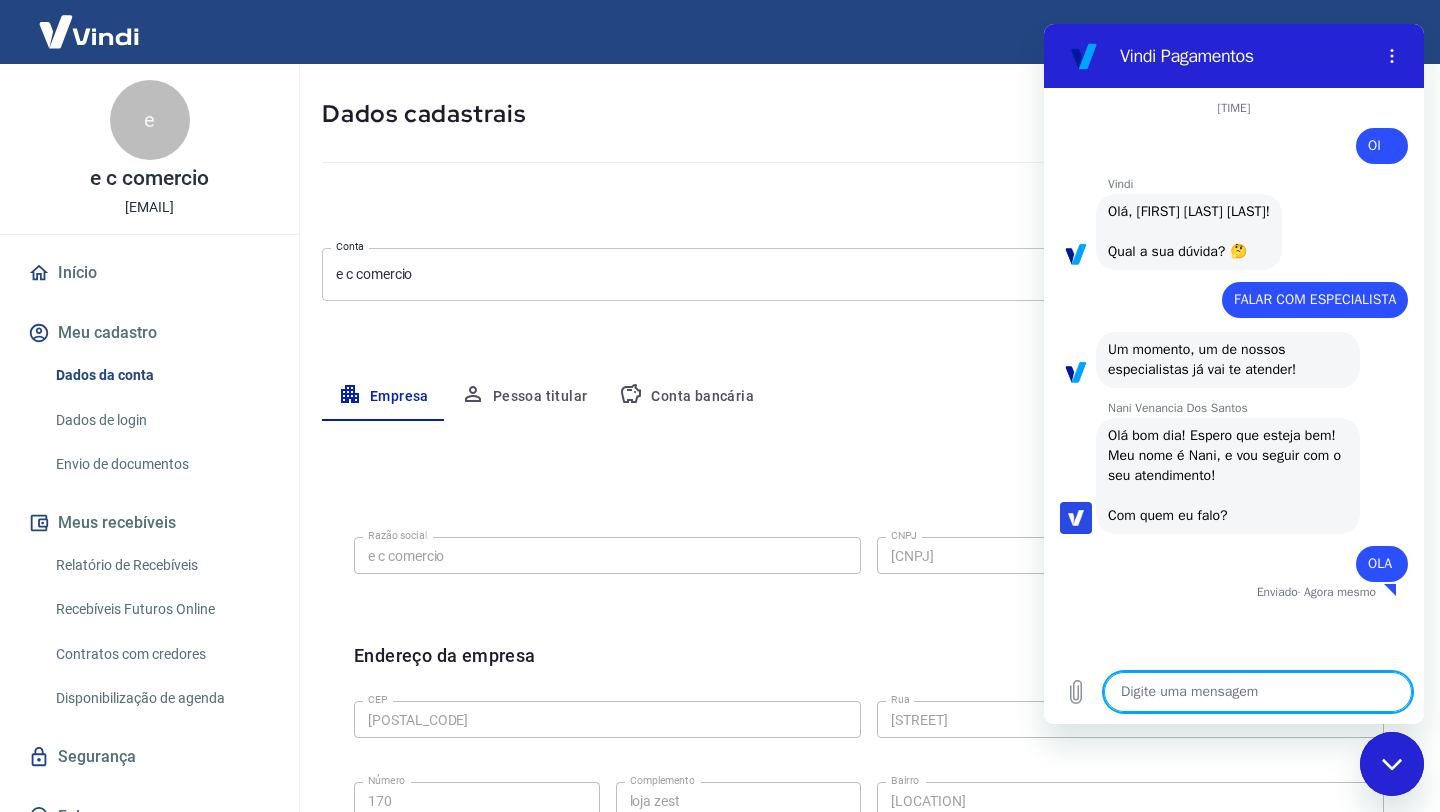 type on "m" 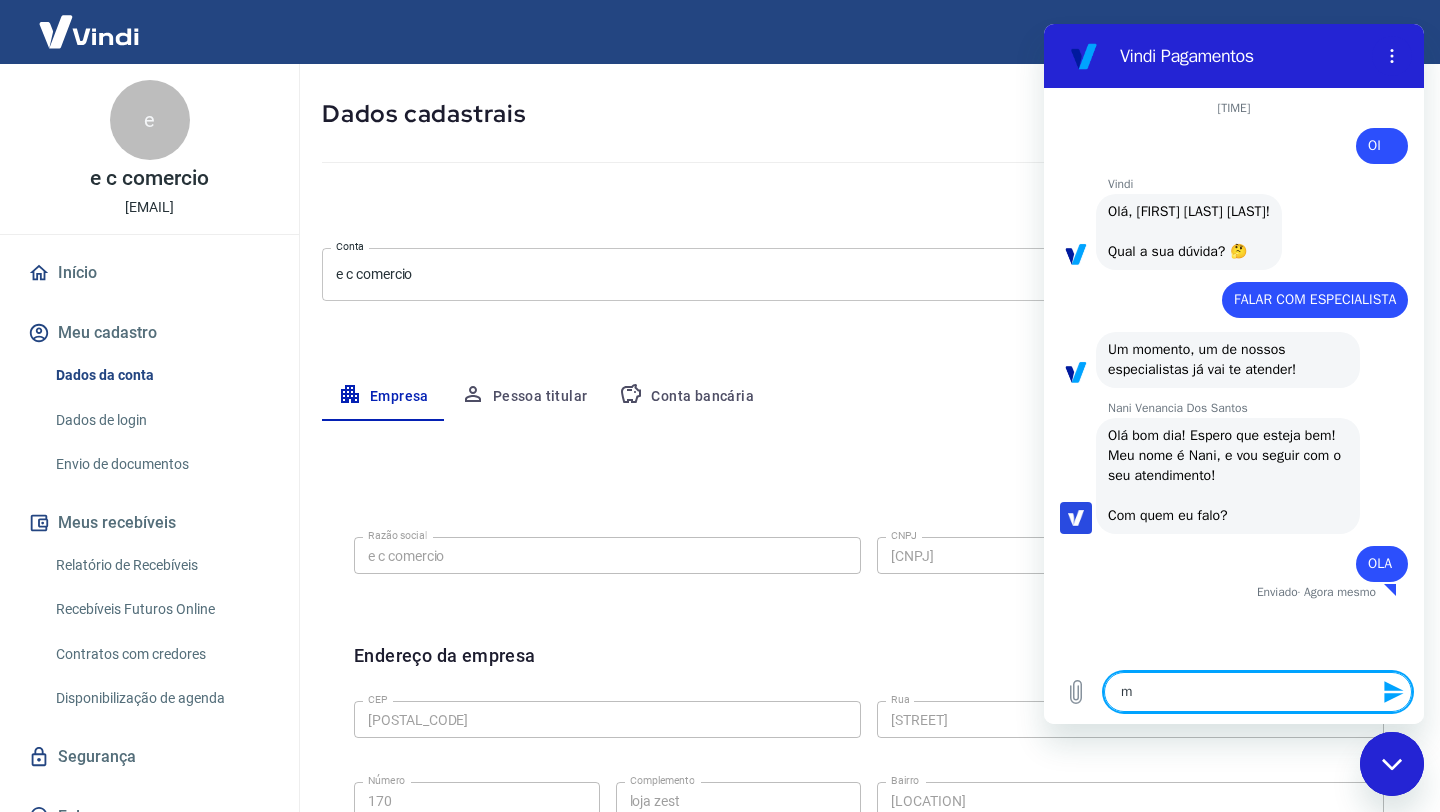 type on "me" 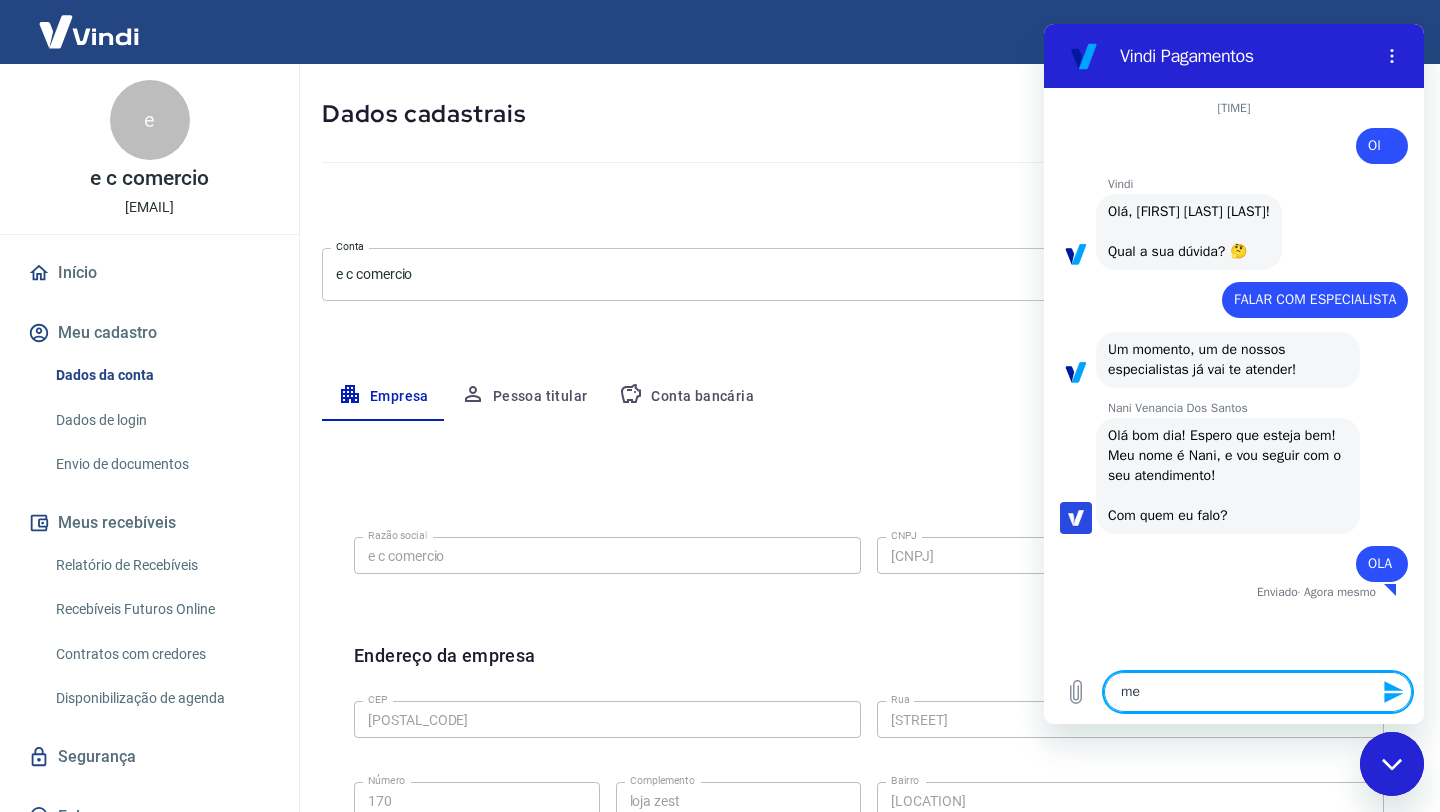 type on "meu" 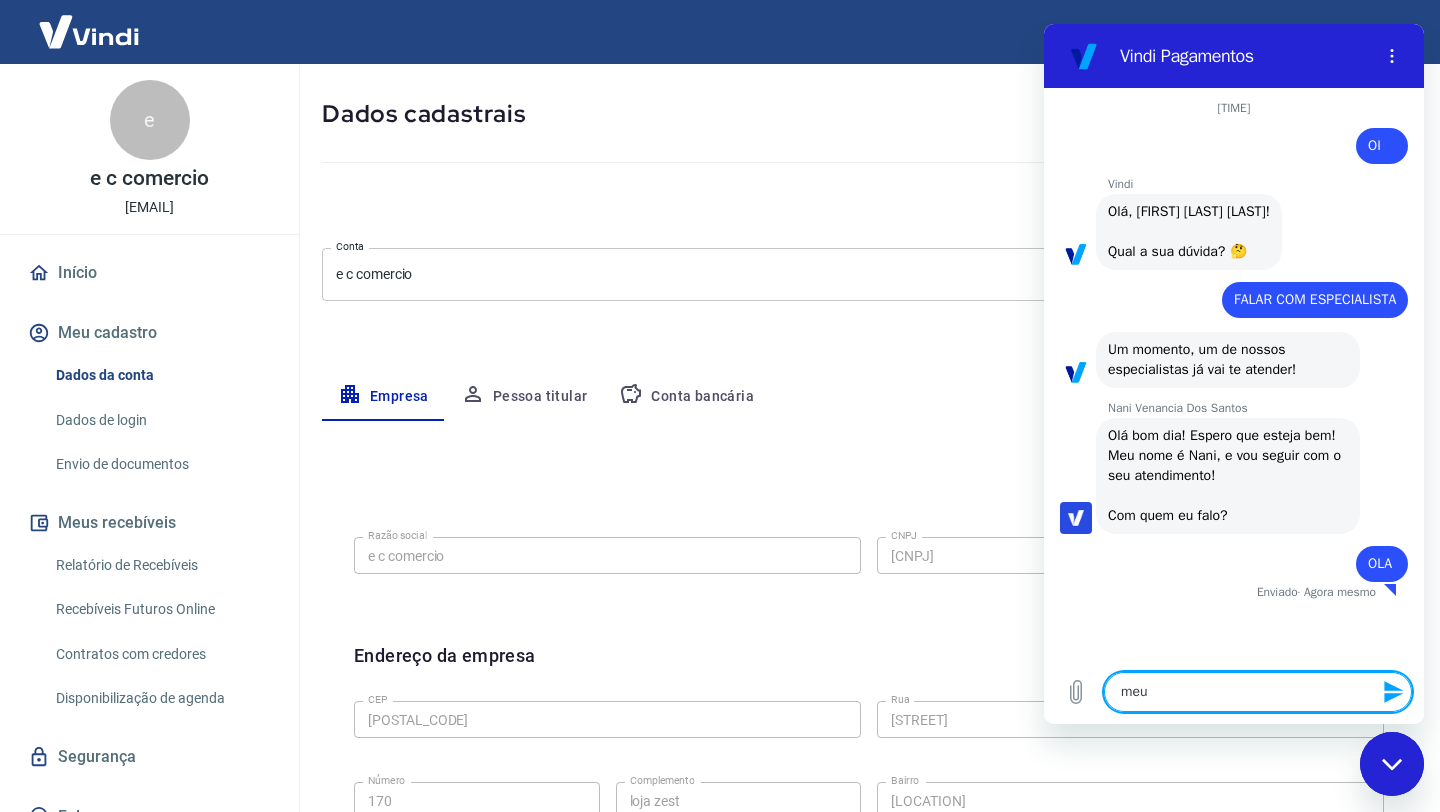 type on "meu" 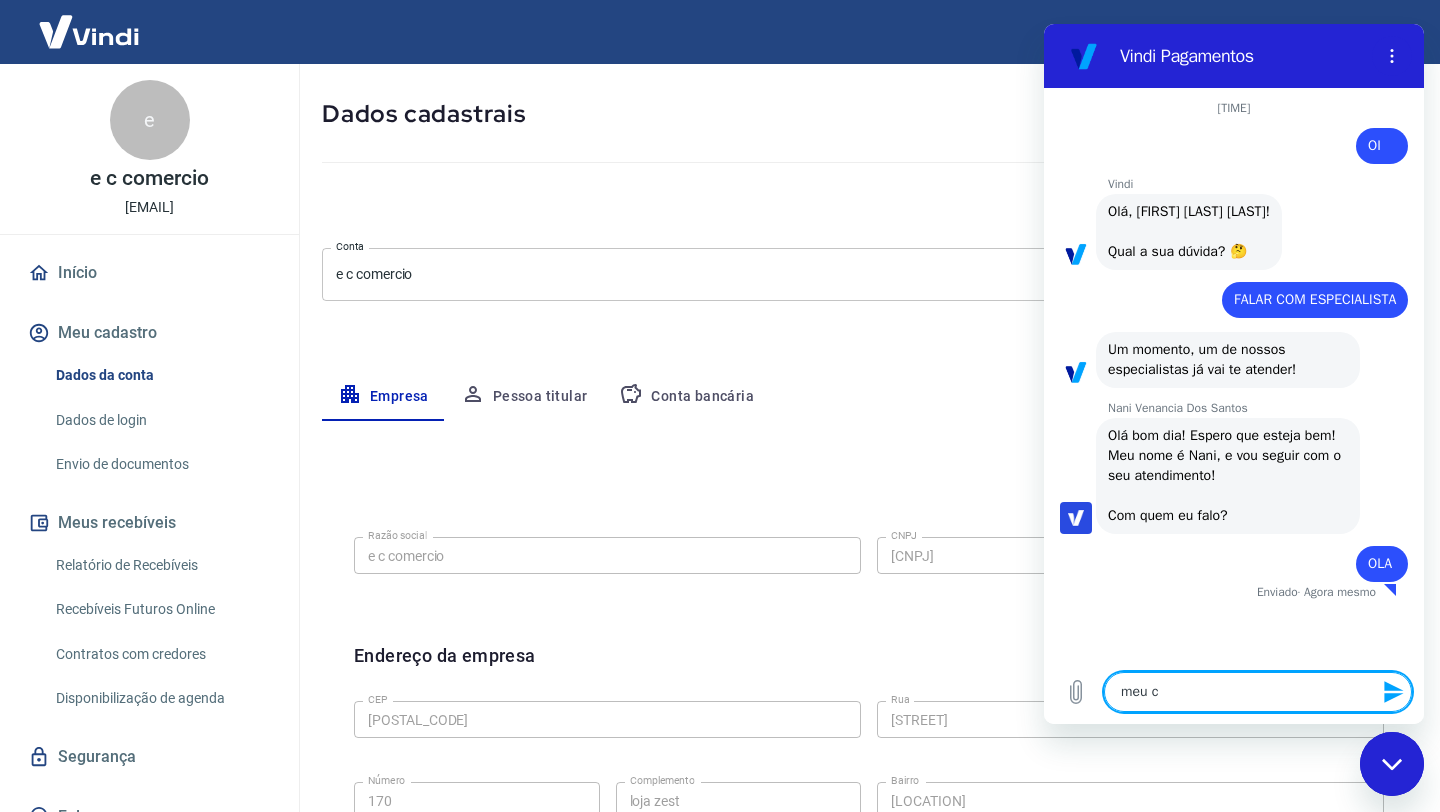 type on "meu ca" 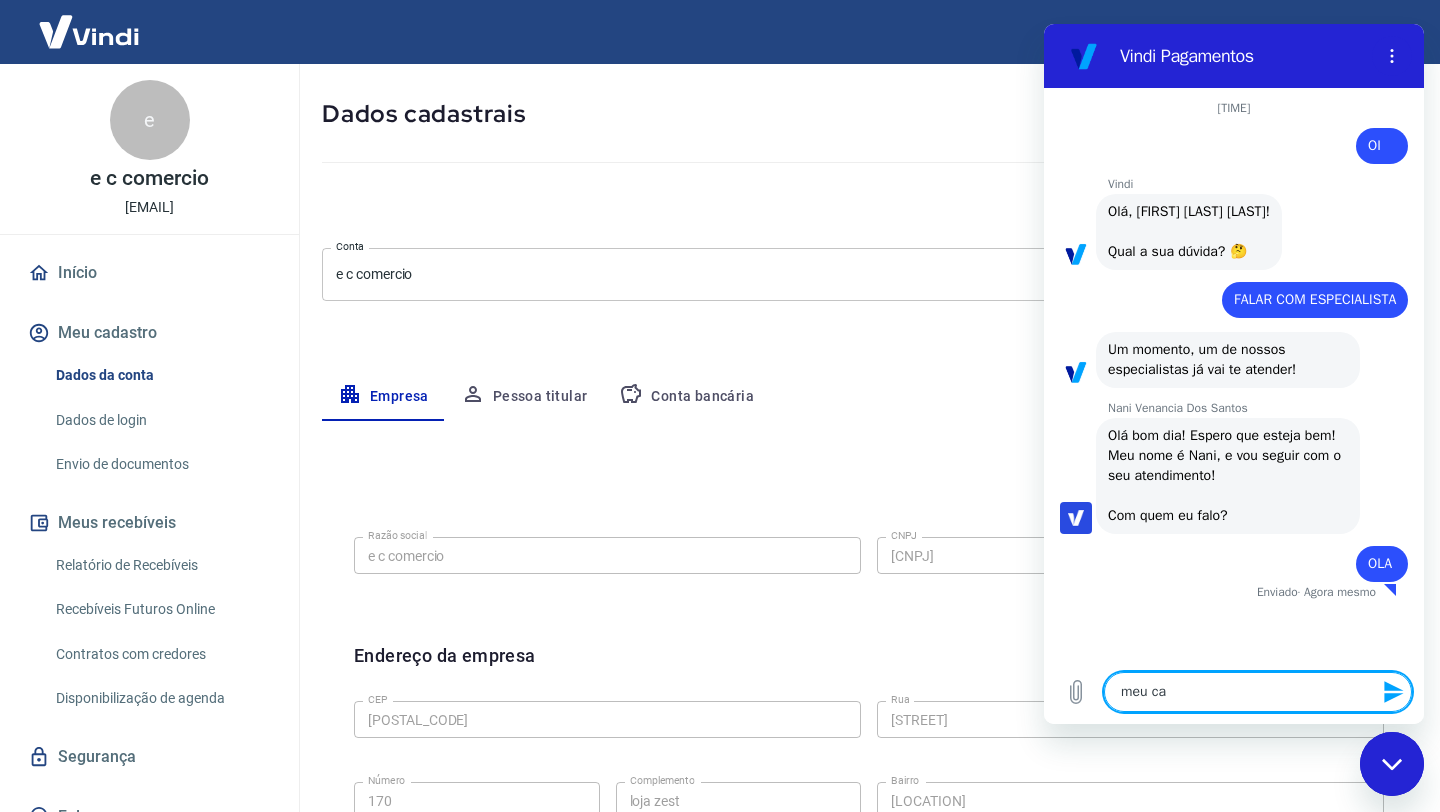 type on "meu cad" 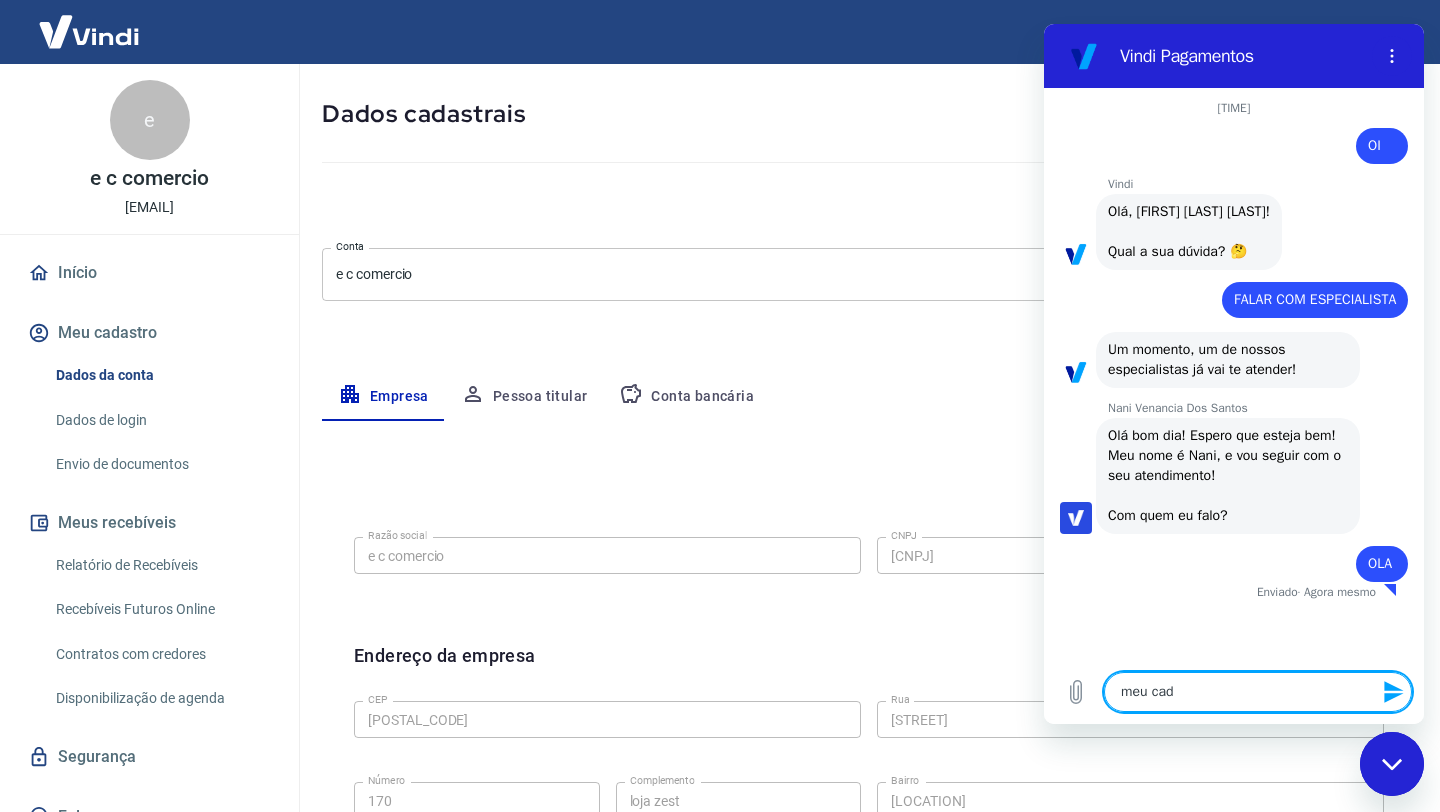 type on "meu cada" 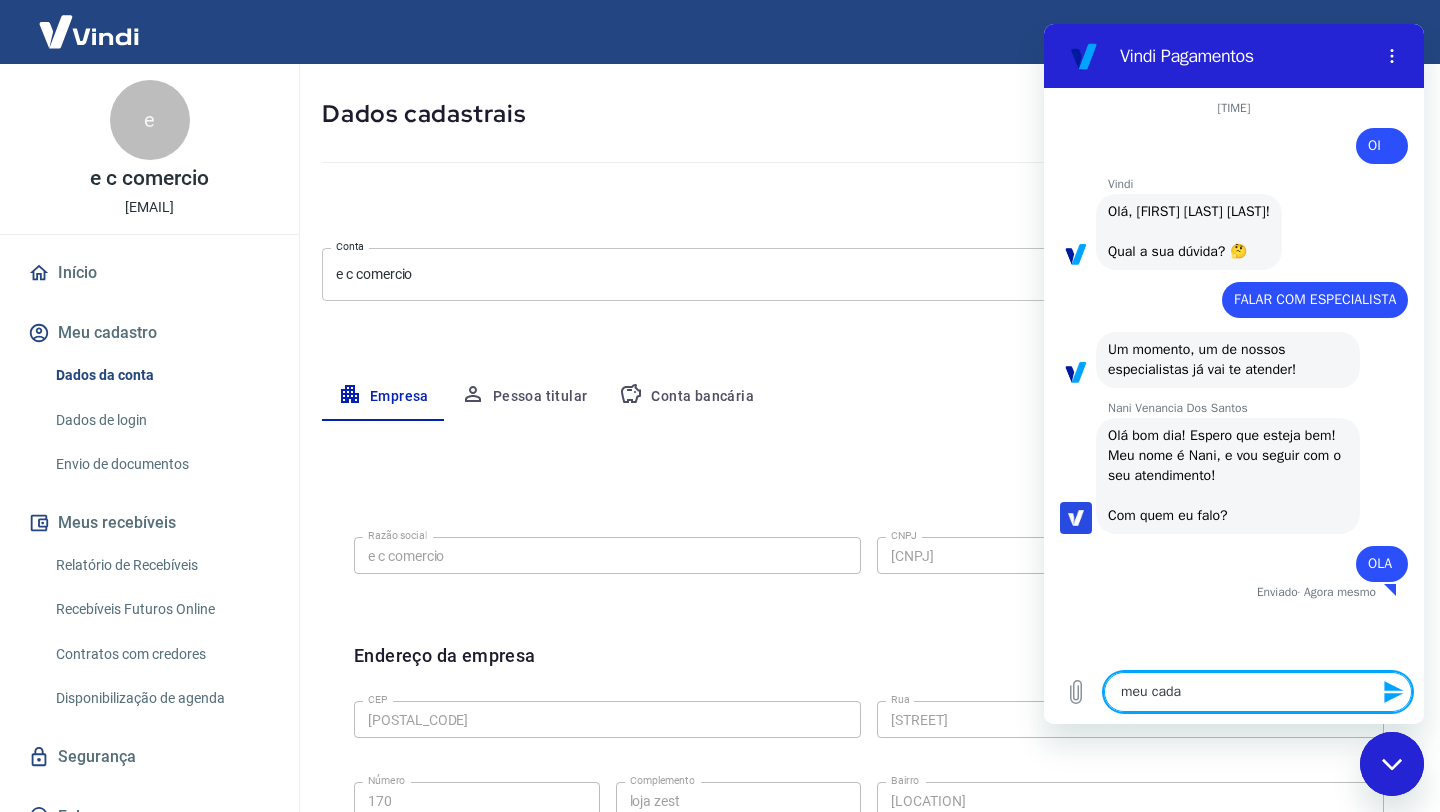 type on "meu cadas" 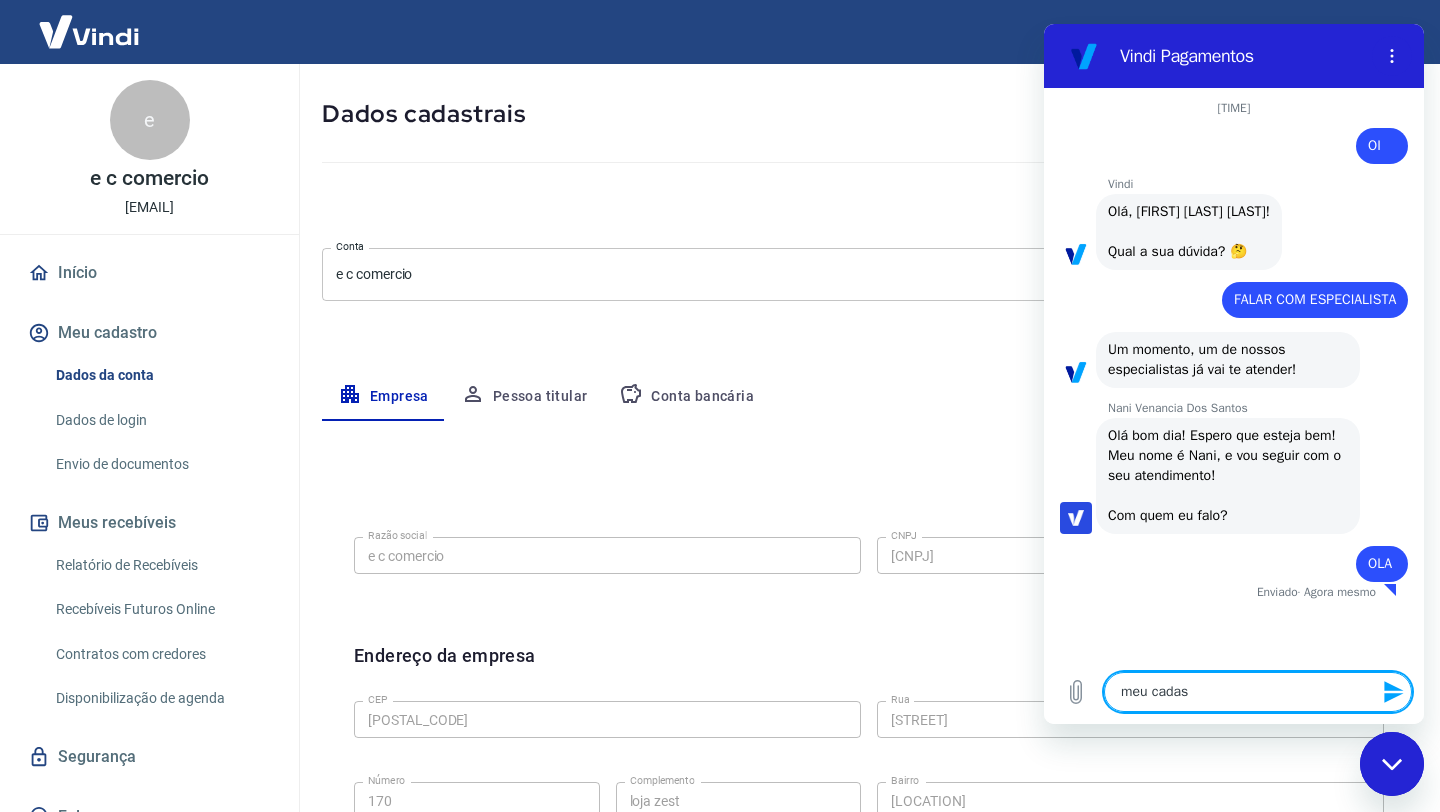 type on "meu cadast" 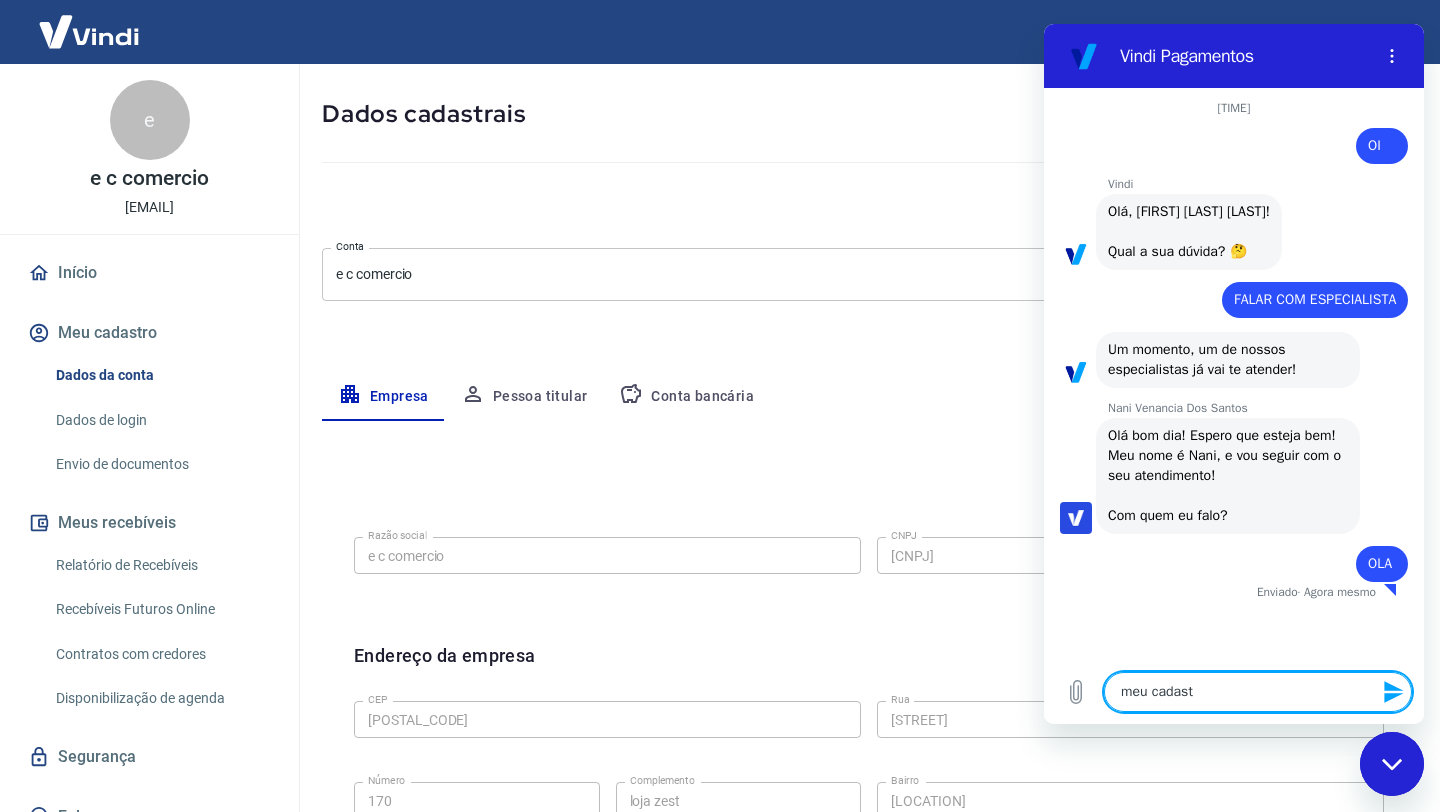 type on "meu cadastr" 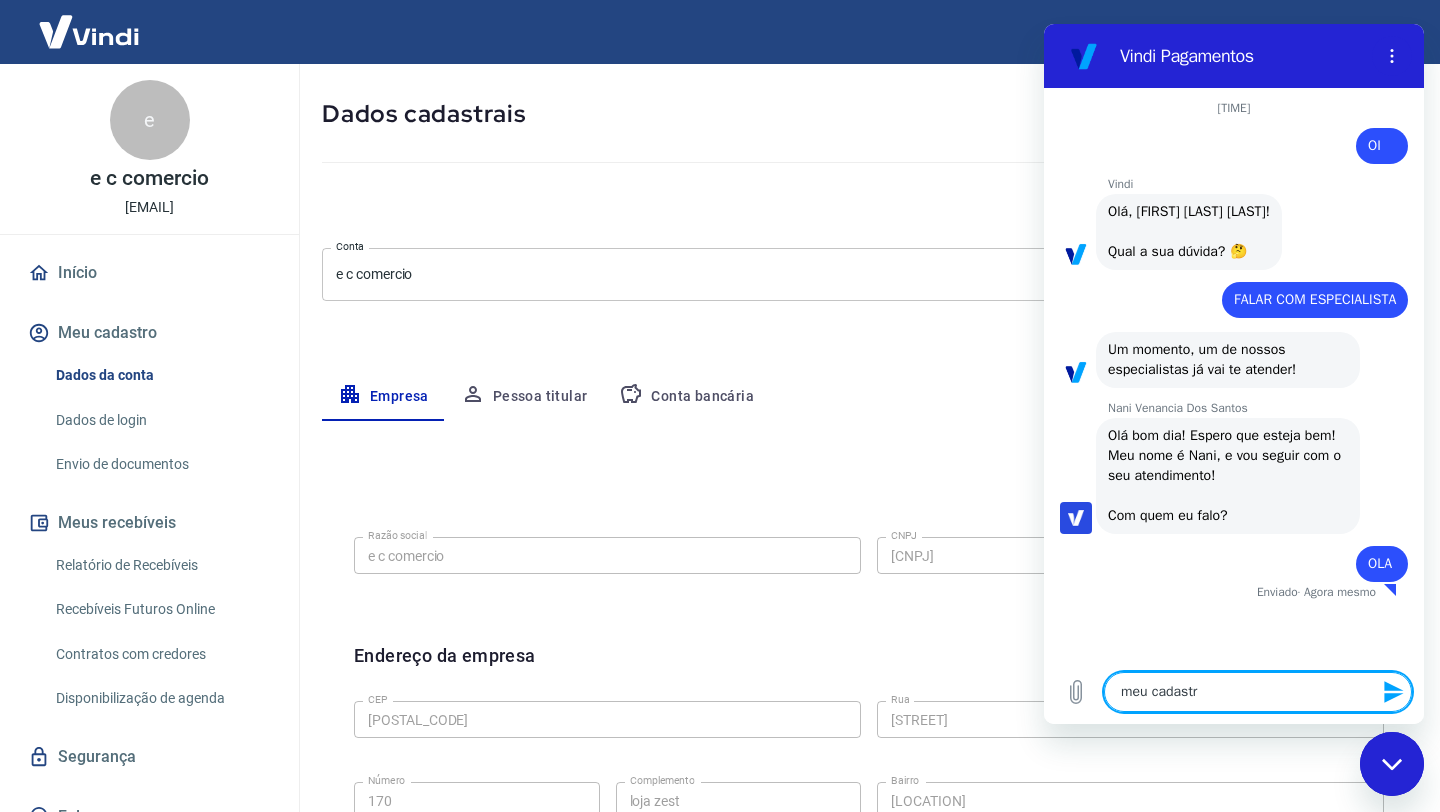 type on "meu cadastro" 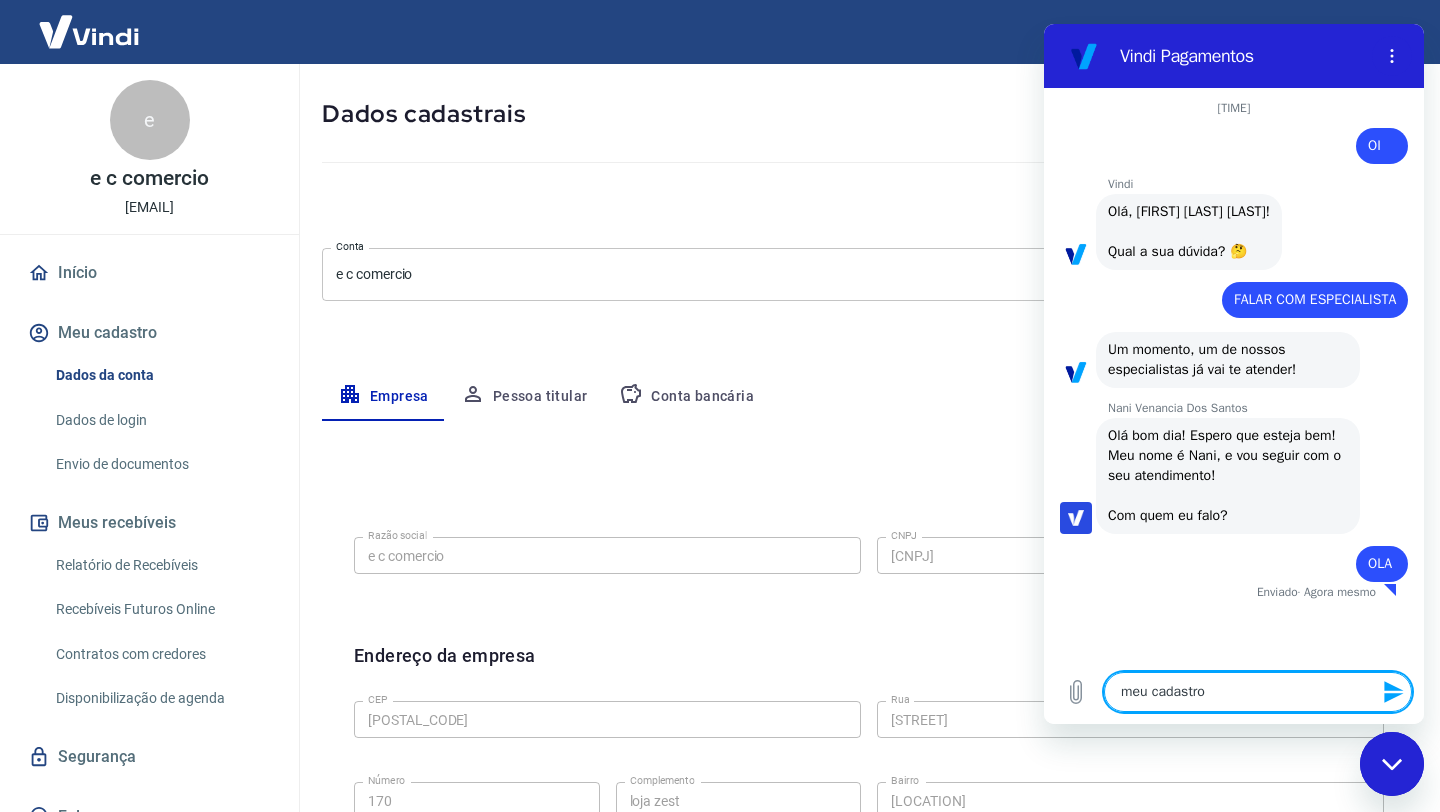 type on "meu cadastro" 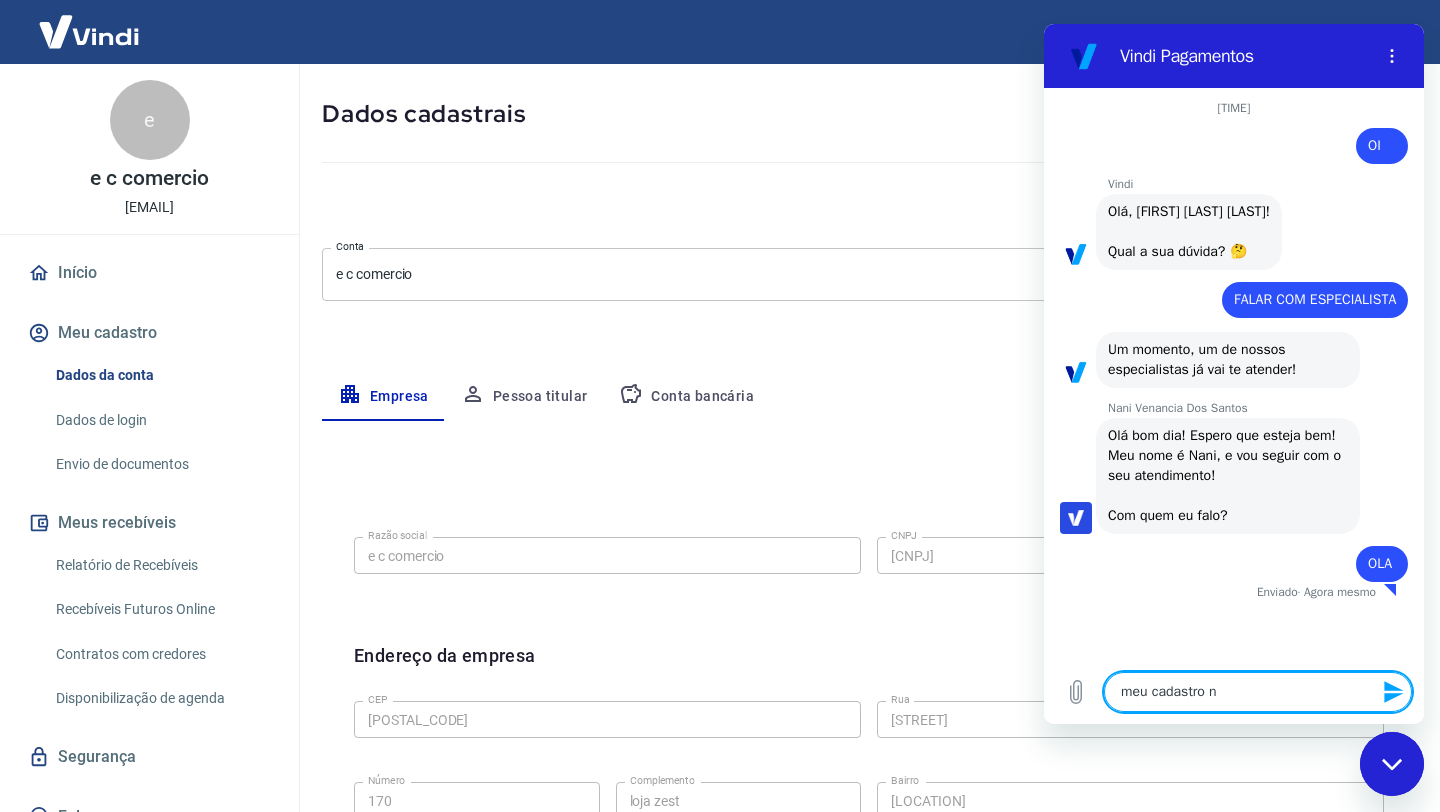 type on "meu cadastro na" 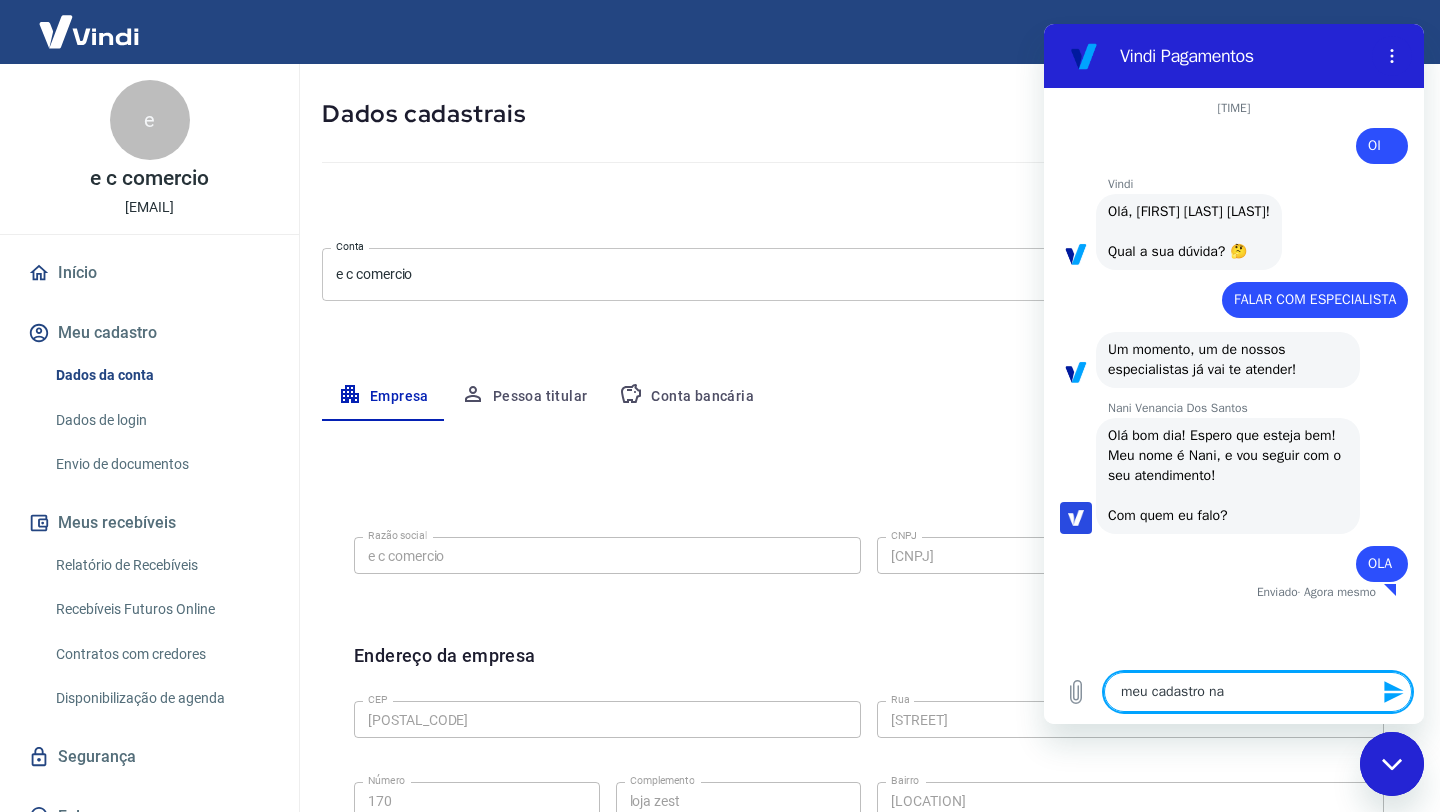 type on "meu cadastro nao" 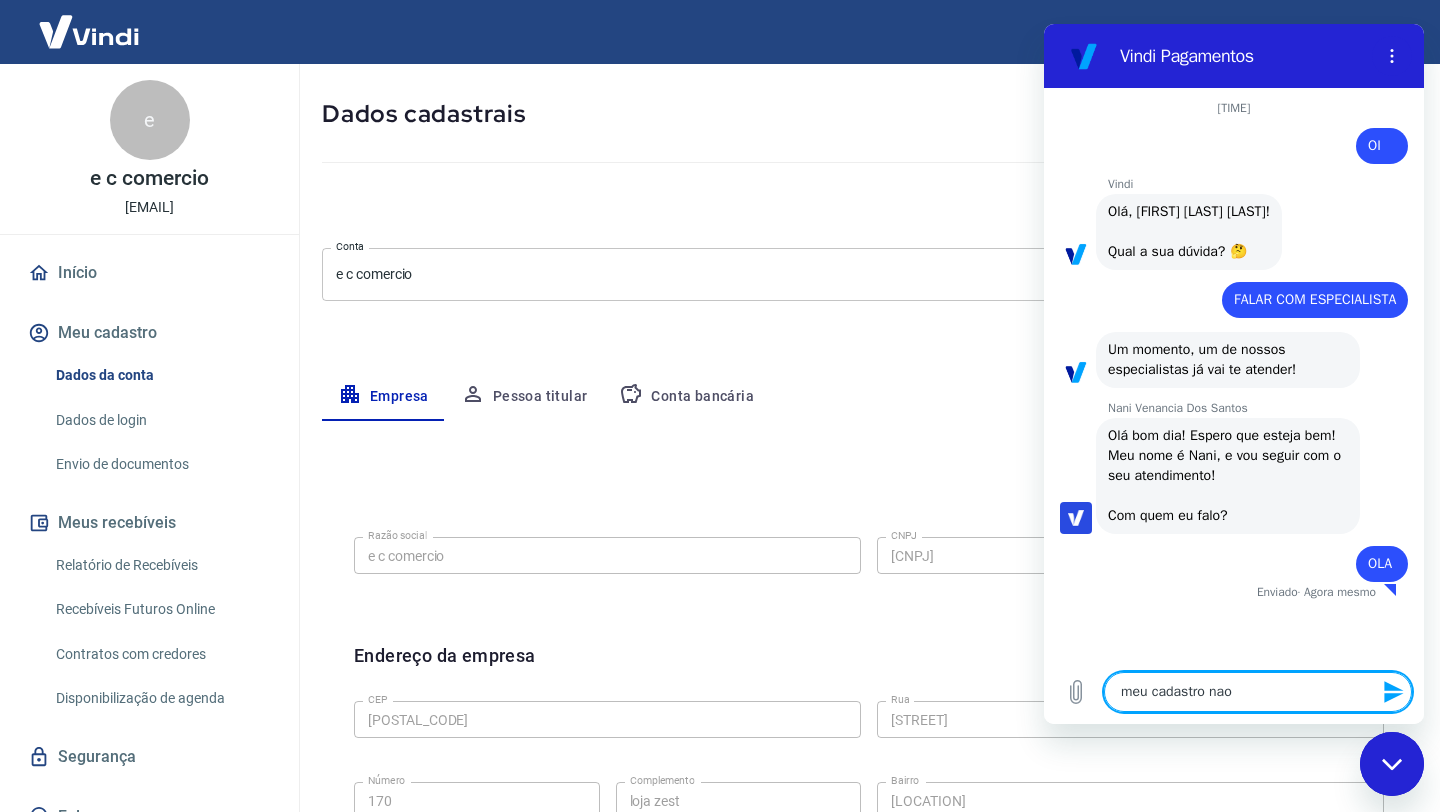 type on "meu cadastro nao" 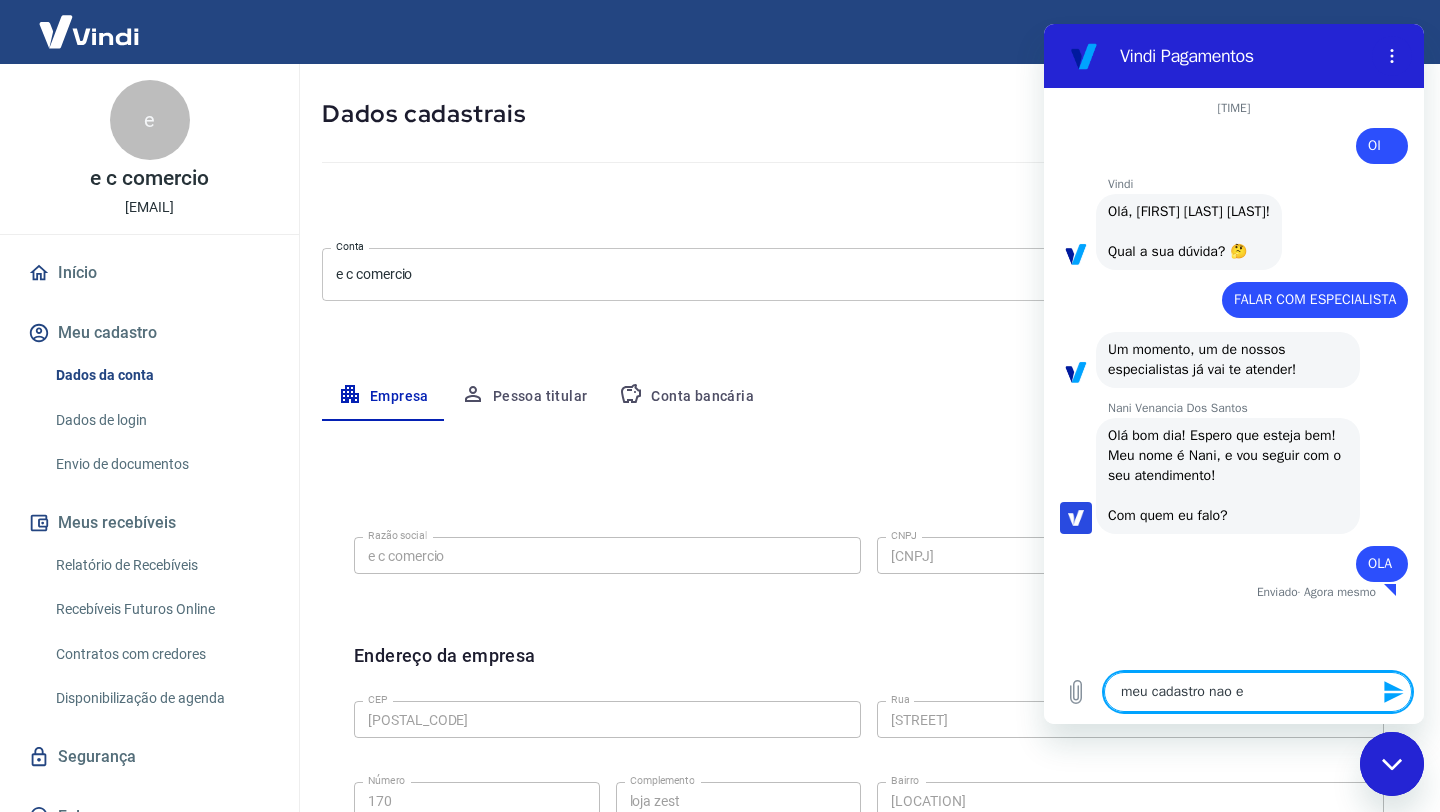 type on "meu cadastro nao es" 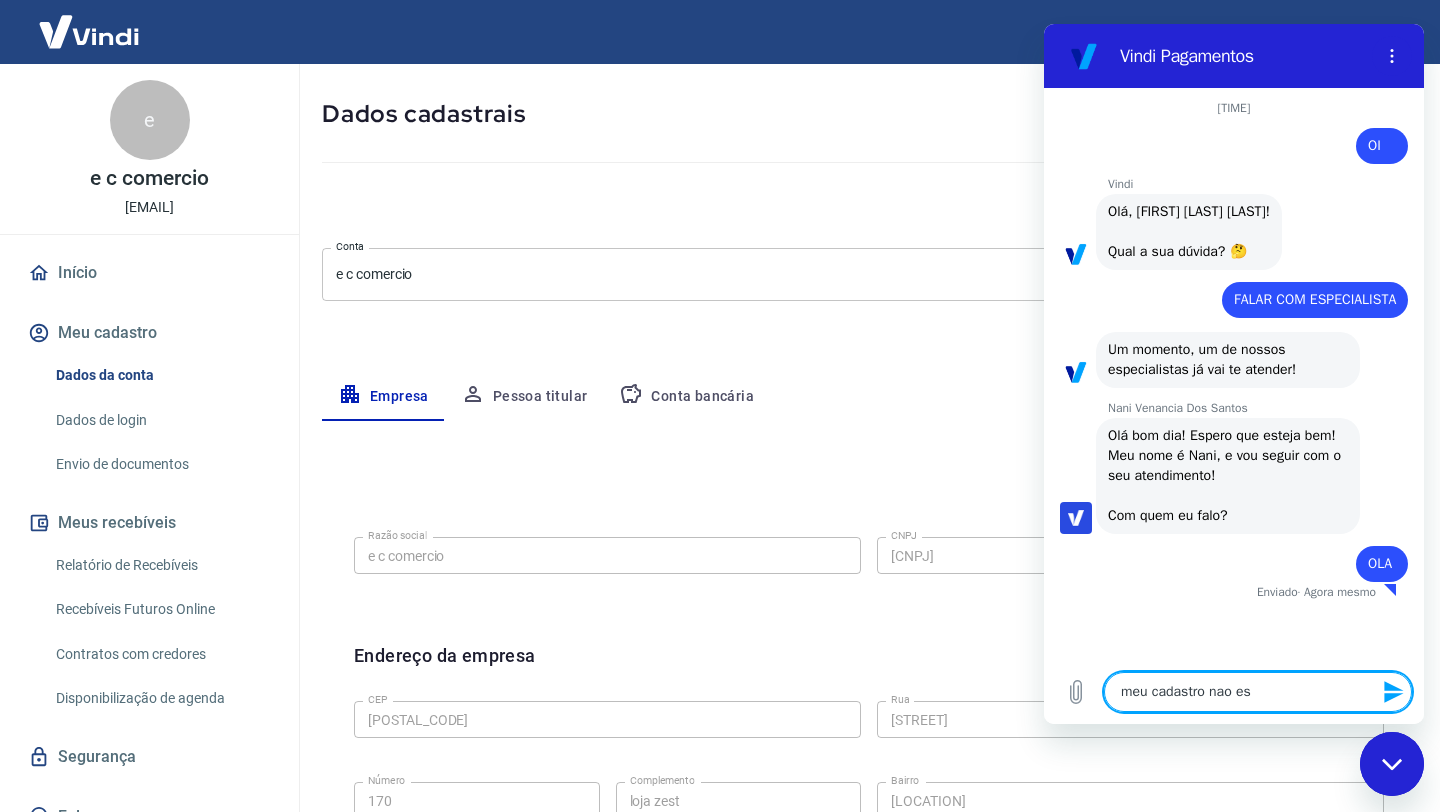 type on "meu cadastro nao est" 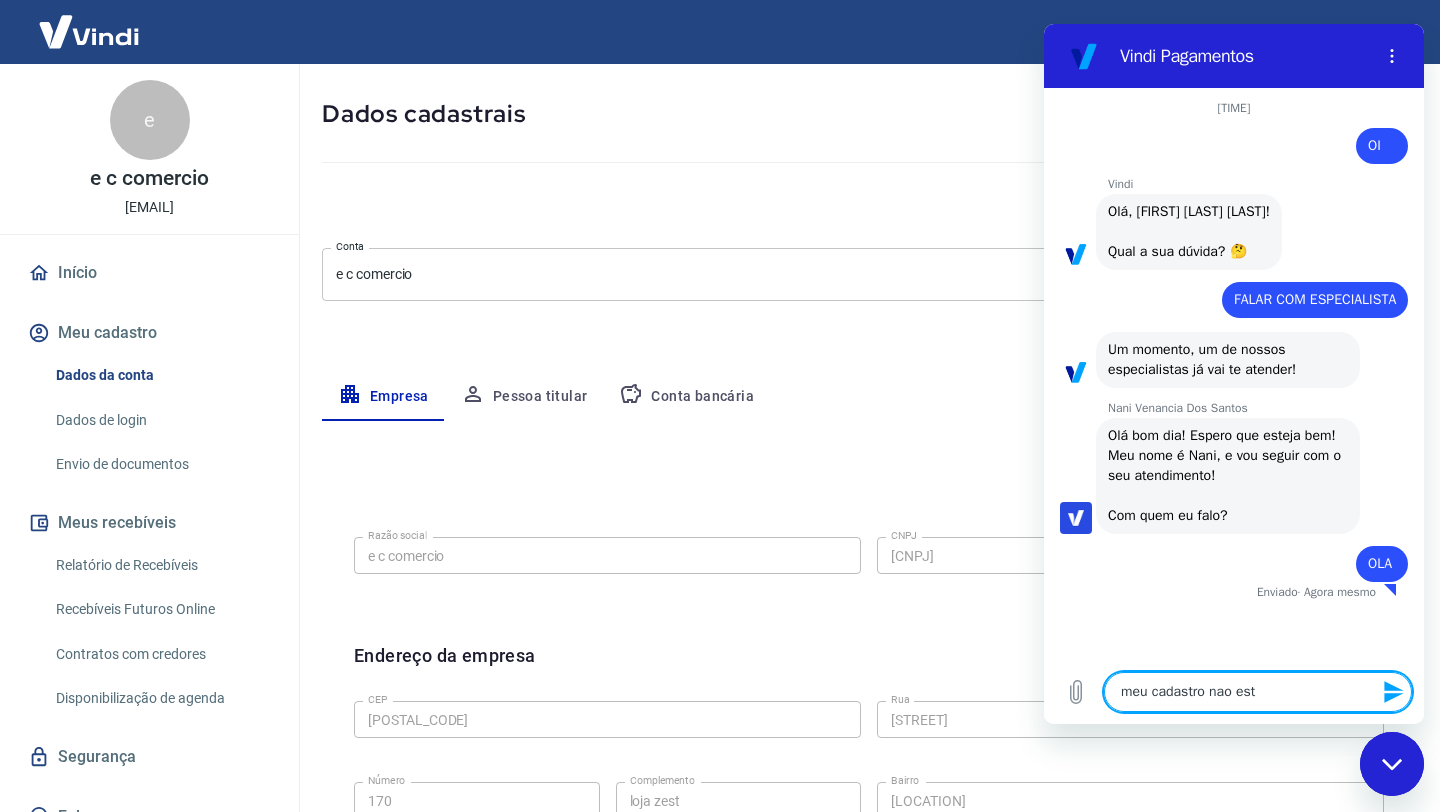 type on "meu cadastro nao esta" 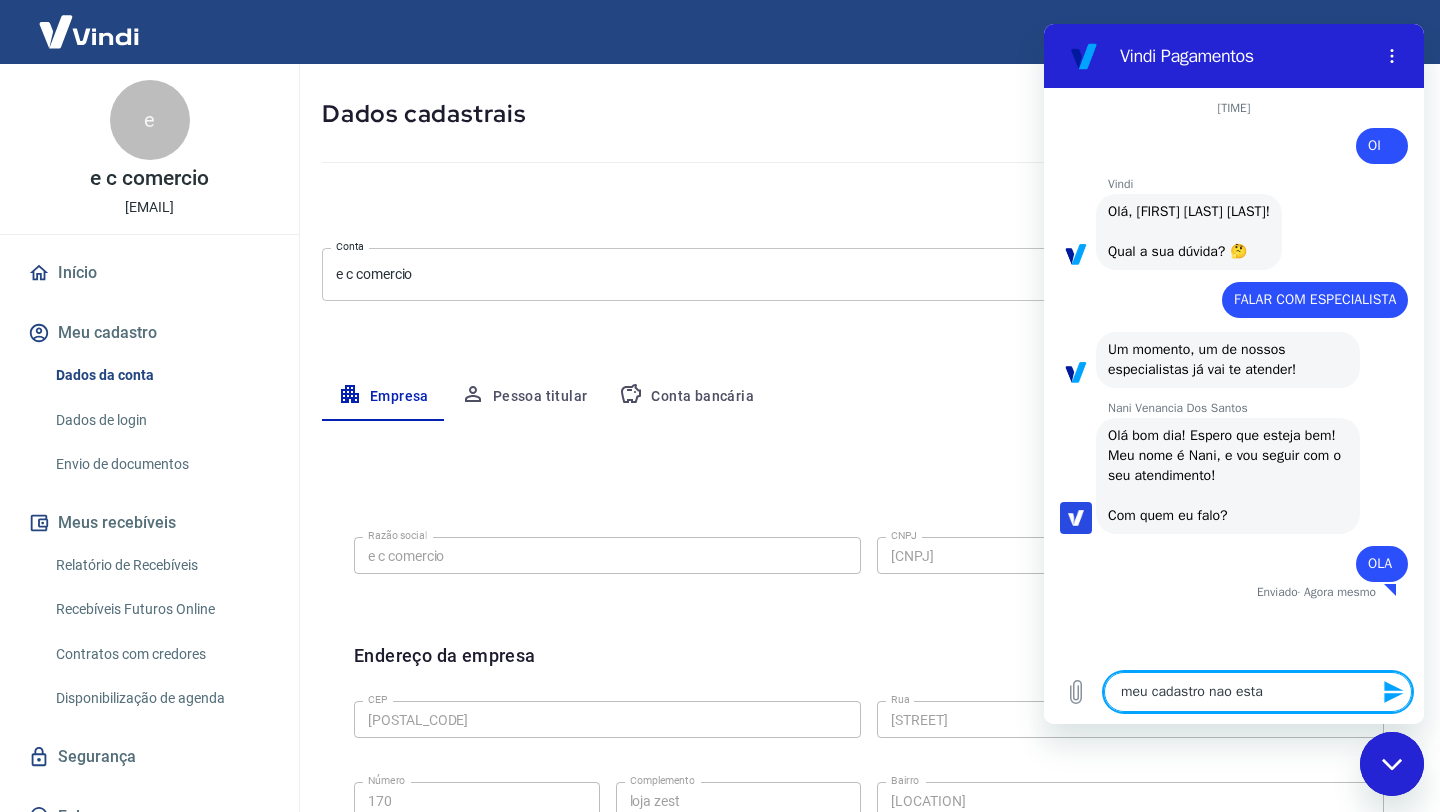 type on "meu cadastro nao esta" 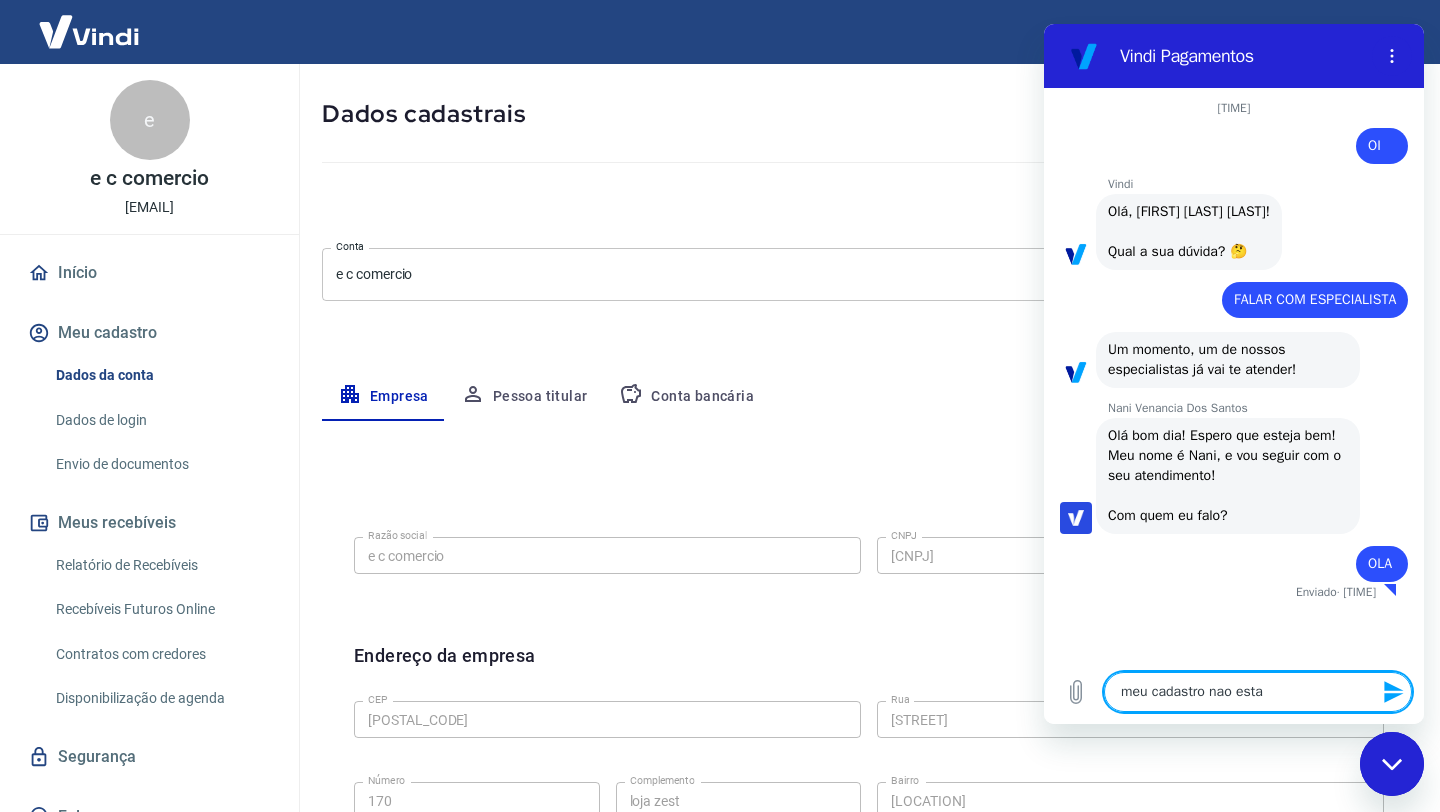 type on "meu cadastro nao esta f" 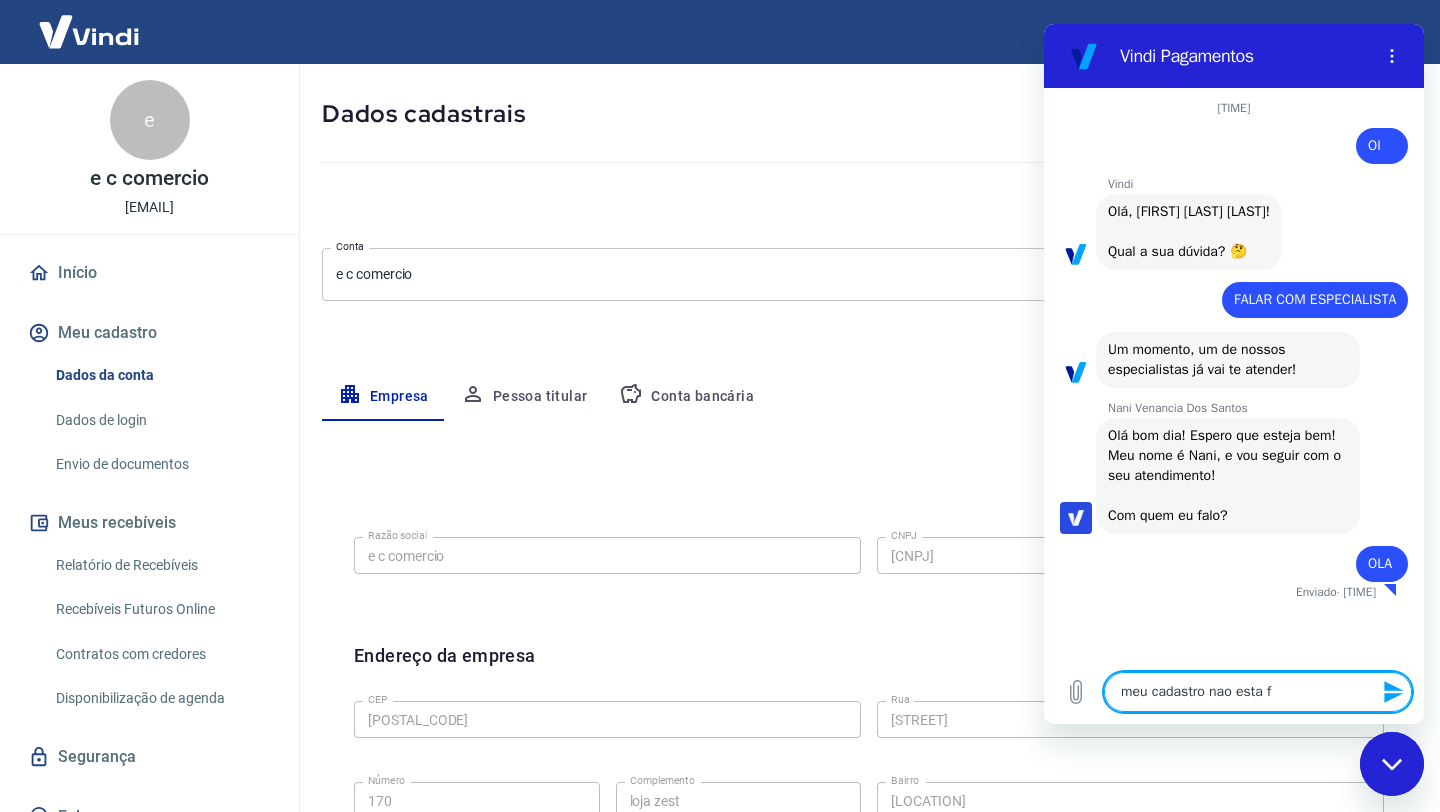 type on "meu cadastro nao esta fu" 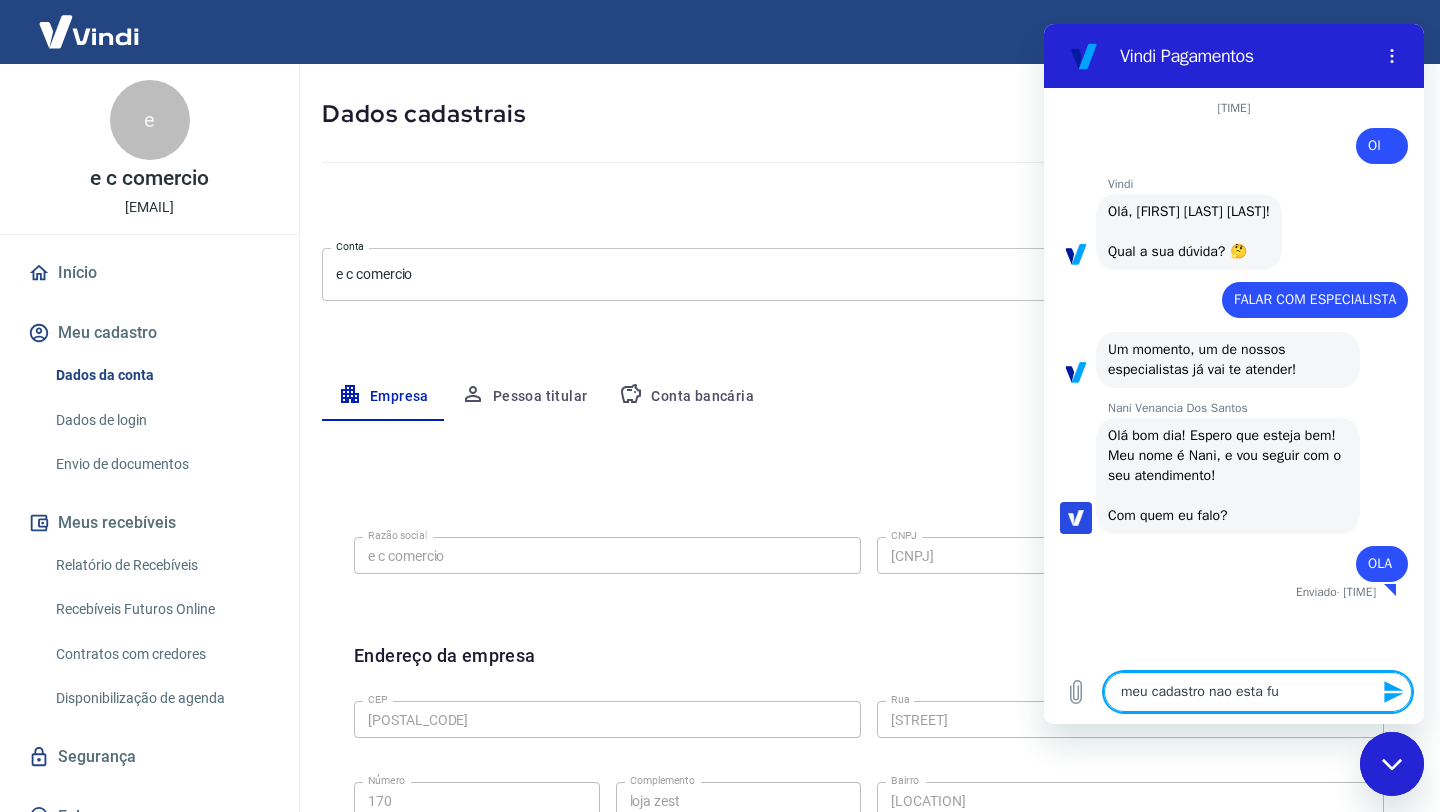 type on "meu cadastro nao esta fum" 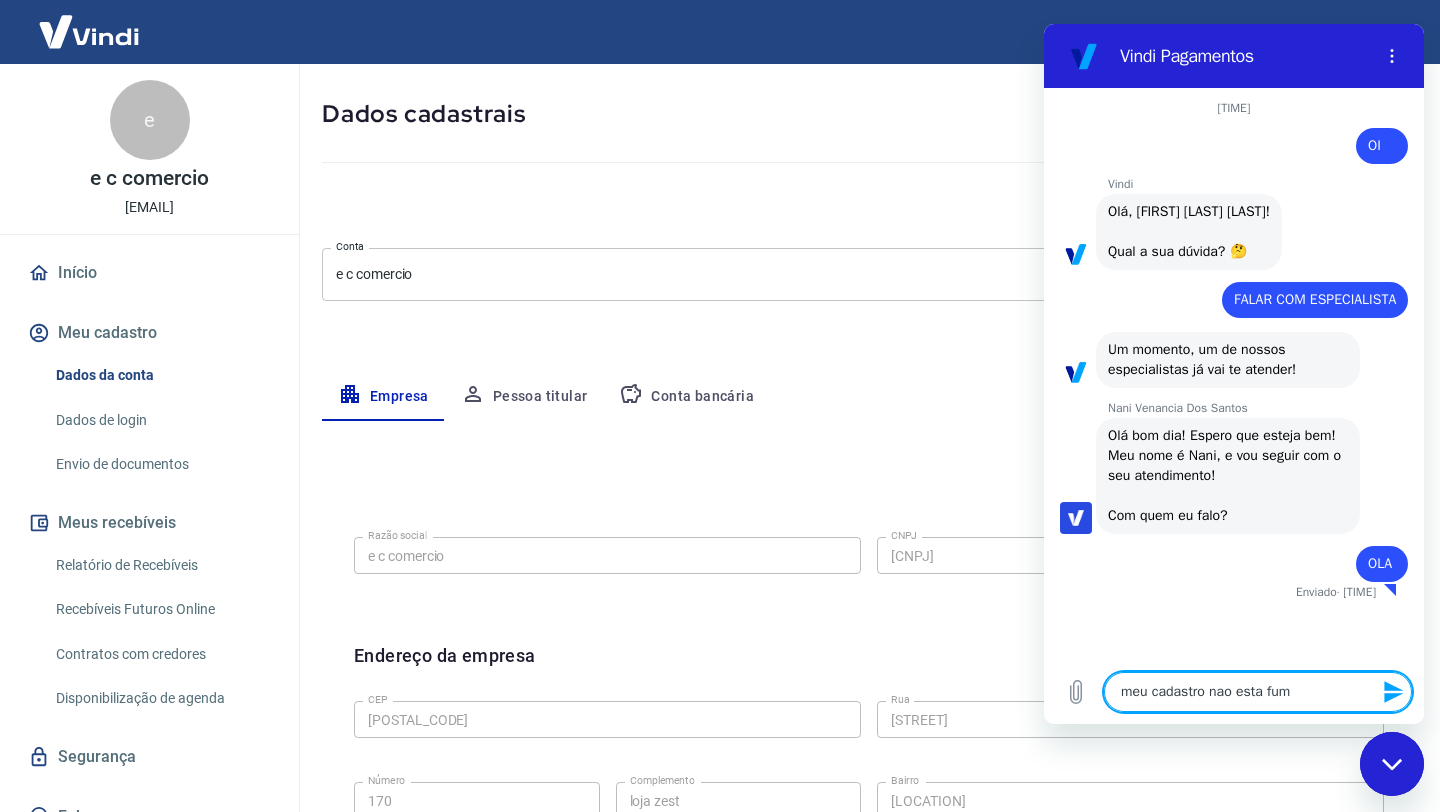 type on "meu cadastro nao esta fu" 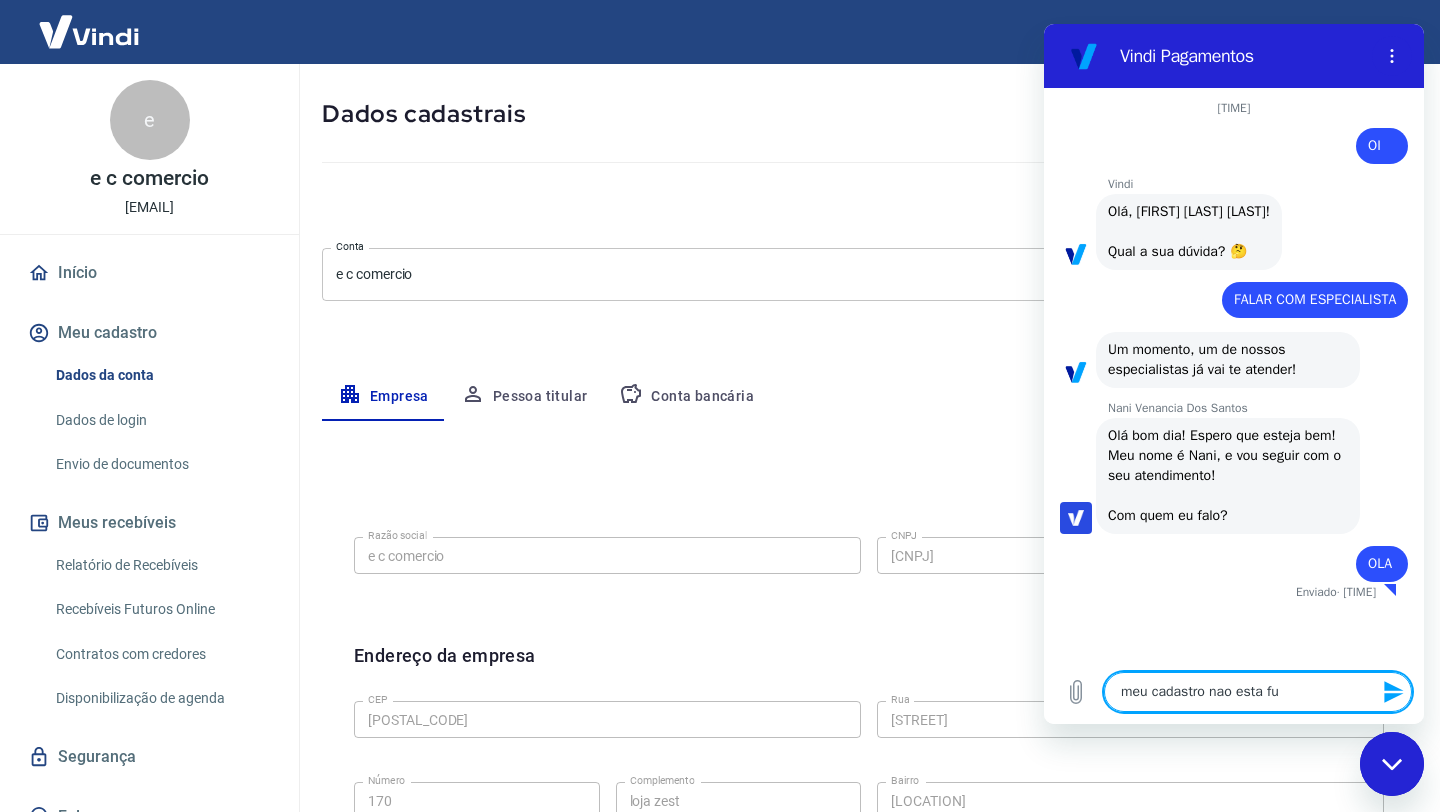 type on "meu cadastro nao esta fun" 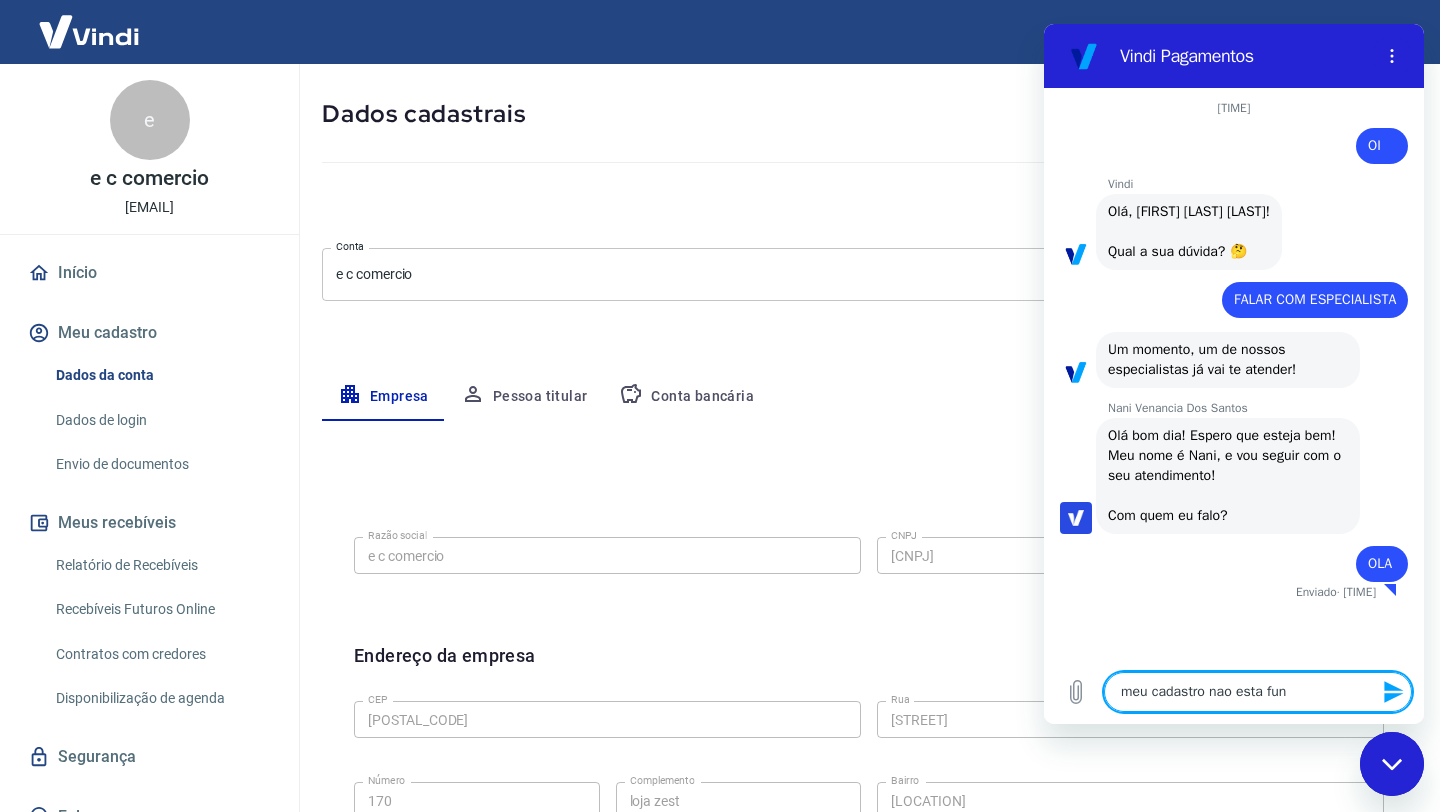 type on "meu cadastro nao esta func" 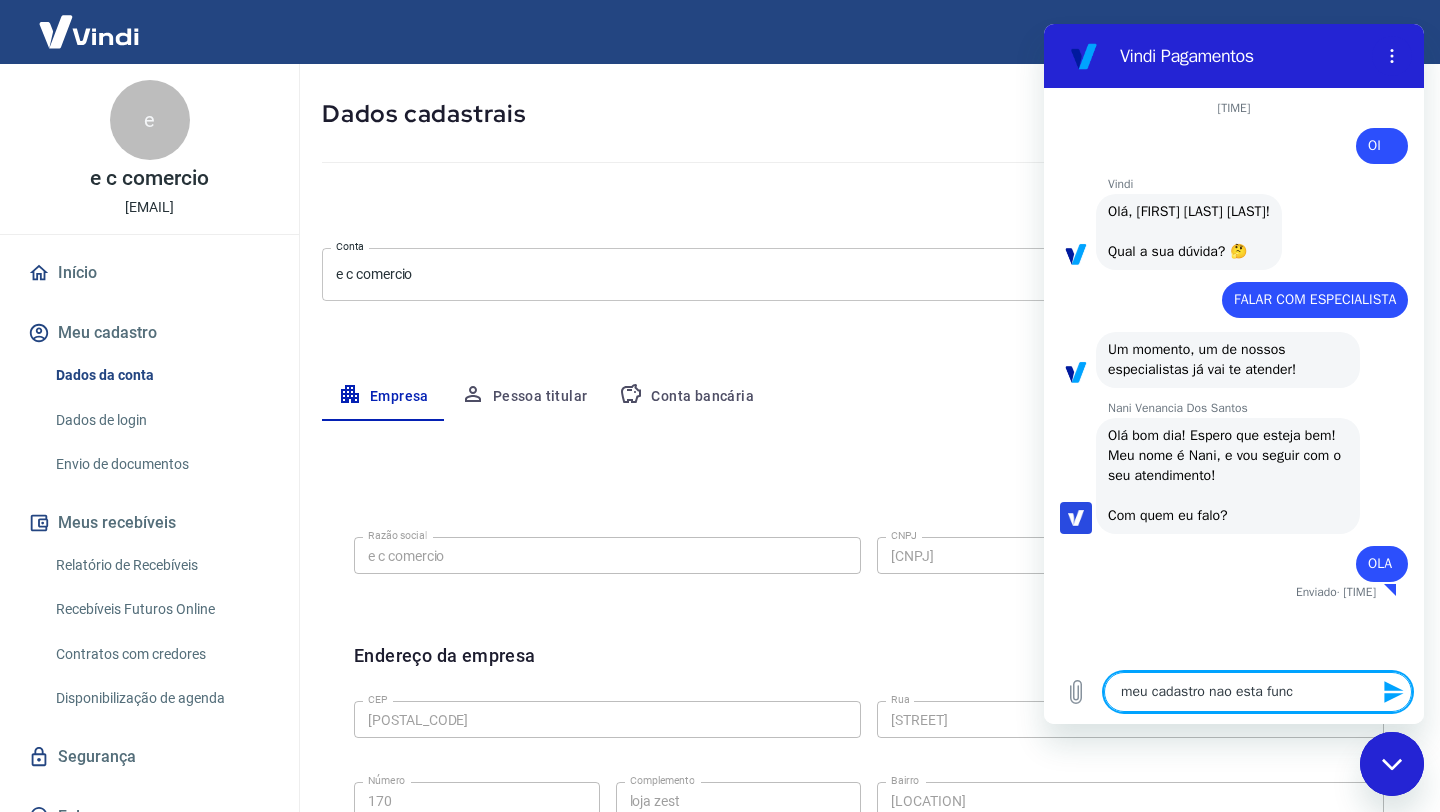 type on "meu cadastro nao esta funci" 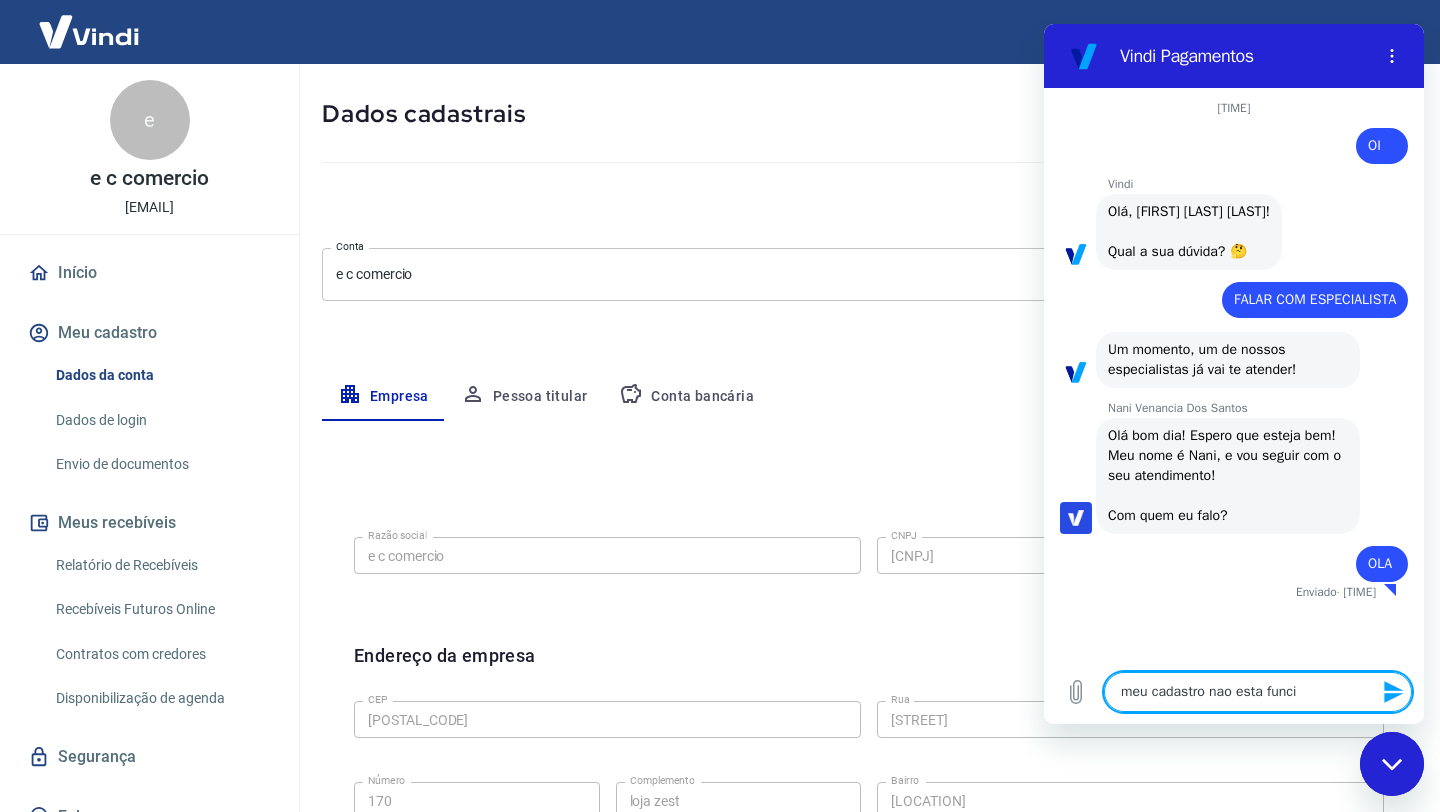 type on "meu cadastro nao esta funcio" 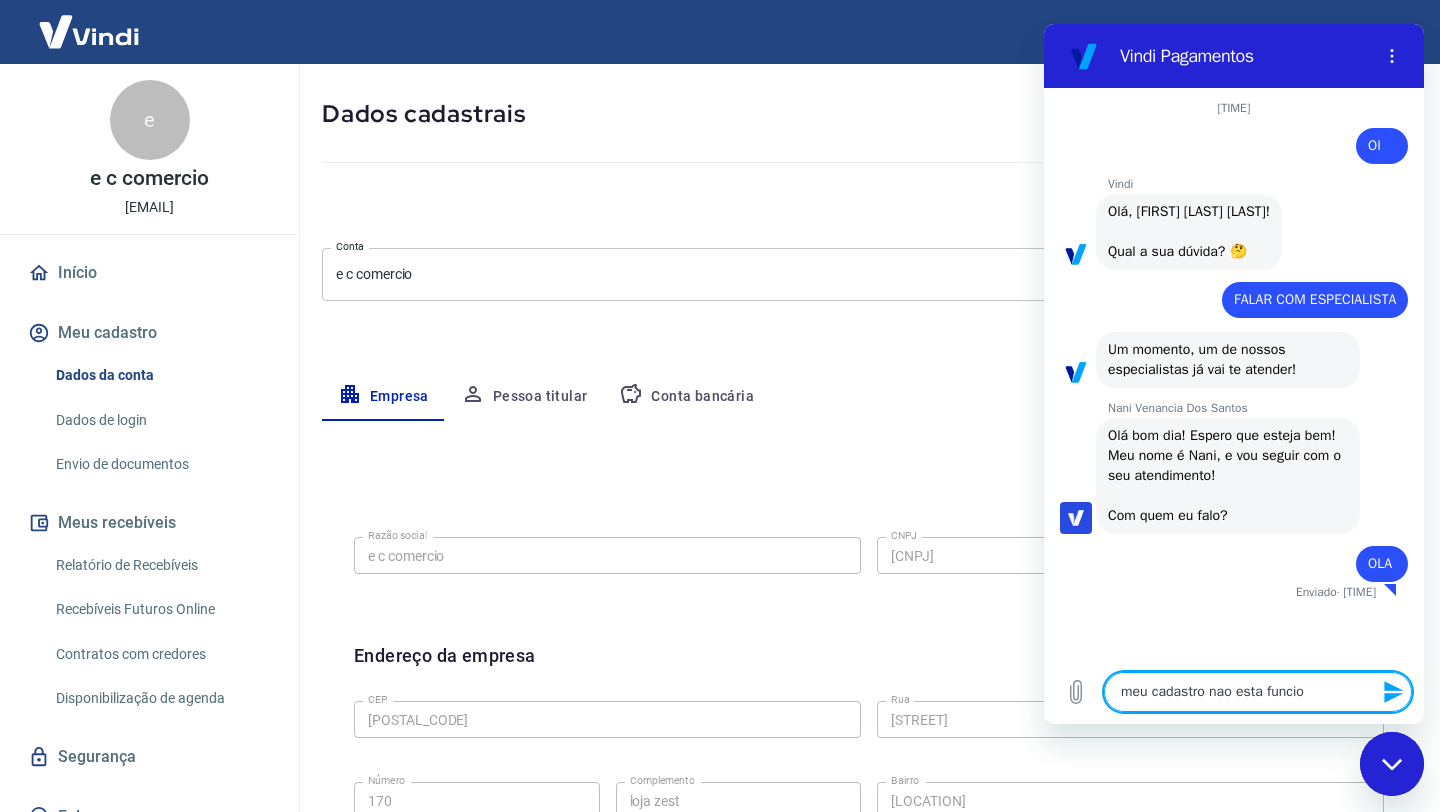 type on "meu cadastro nao esta funcion" 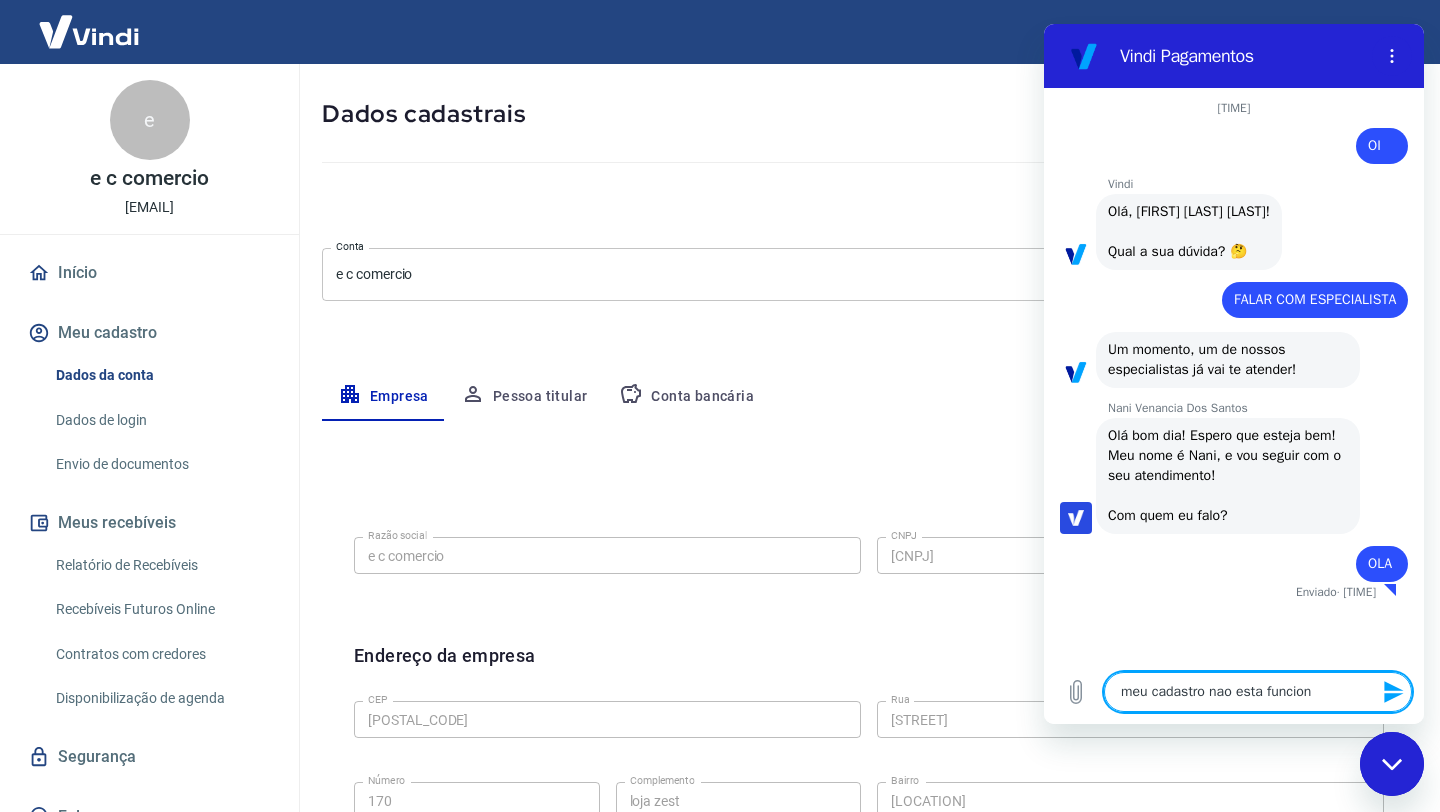 type on "meu cadastro nao esta funciona" 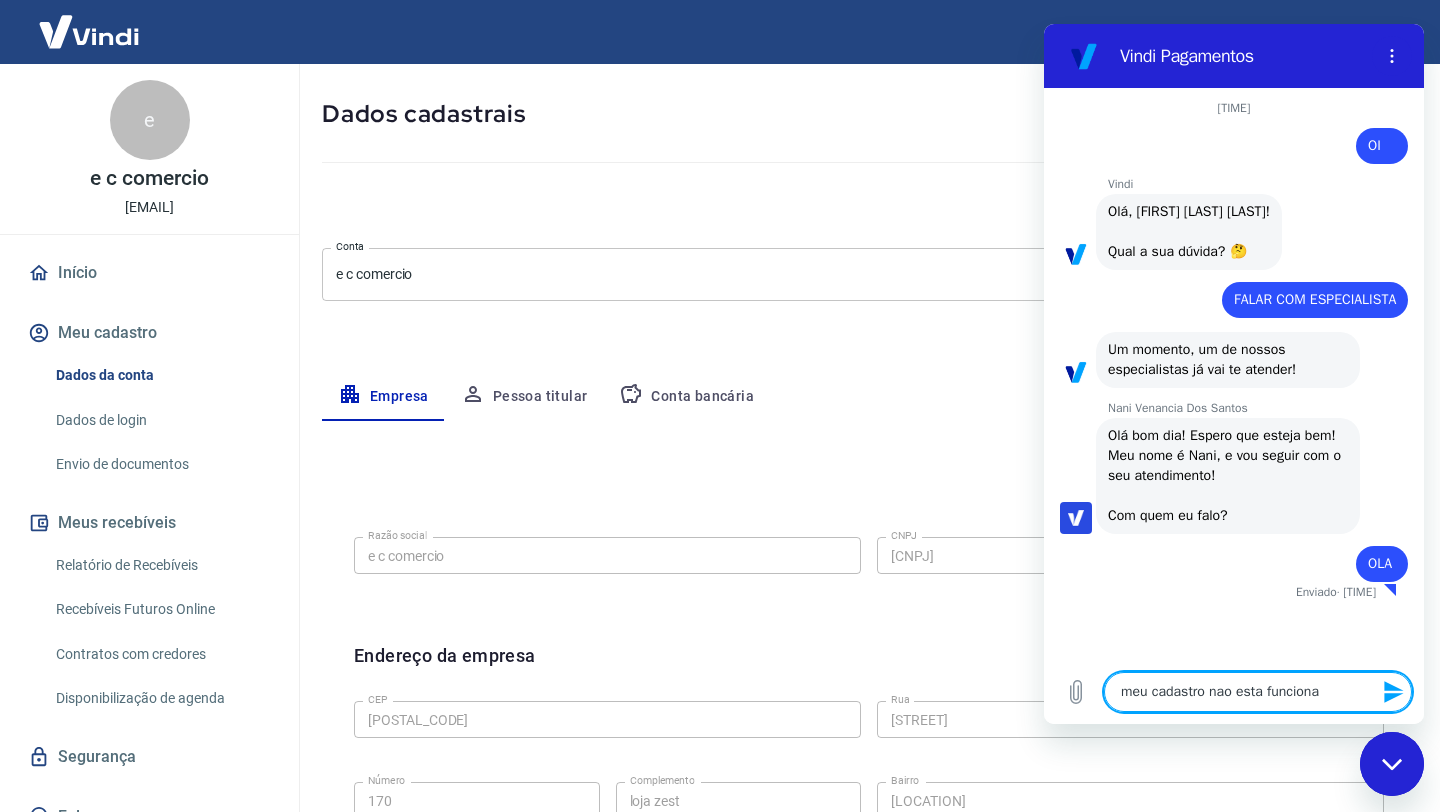 type on "meu cadastro nao esta funcionan" 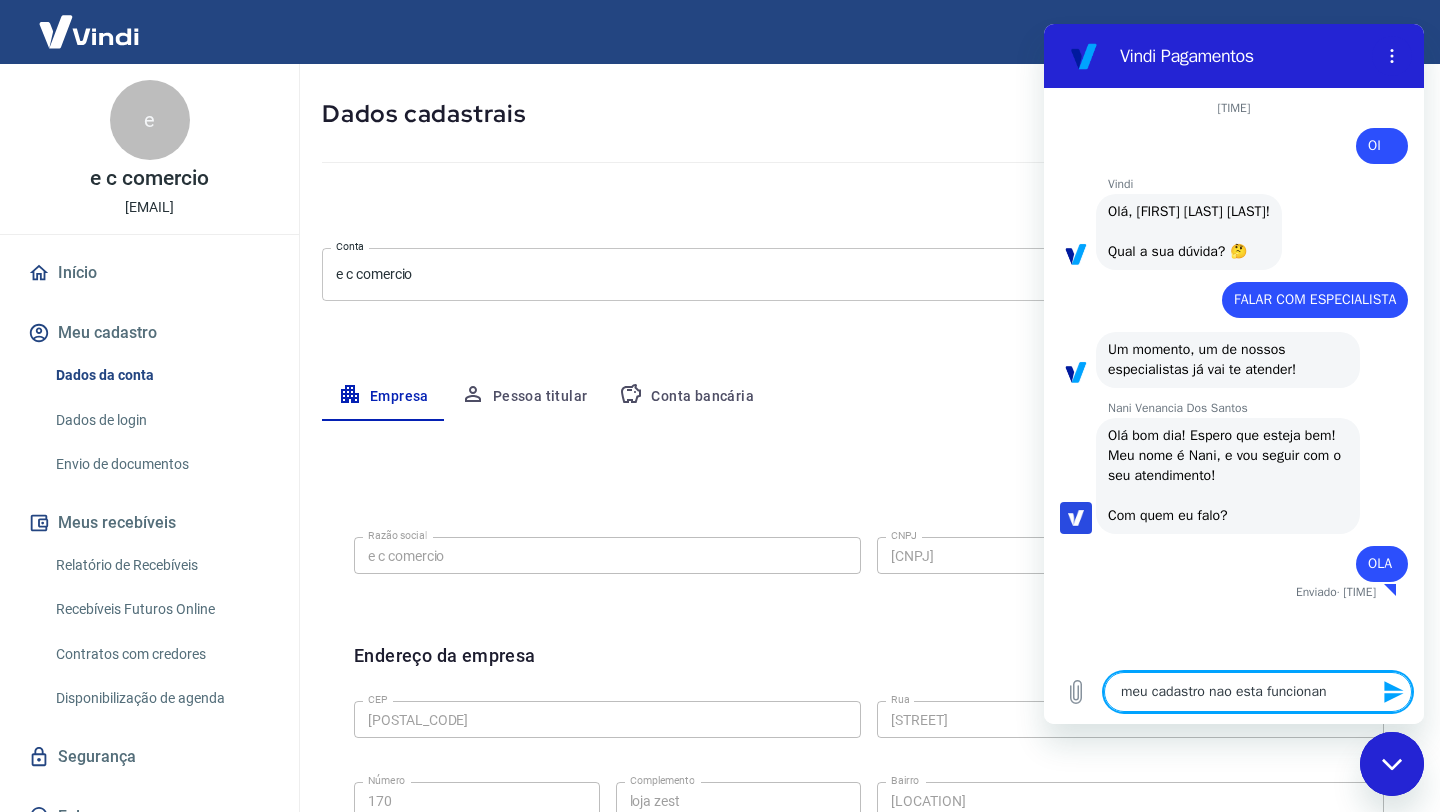 type on "meu cadastro nao esta funcionand" 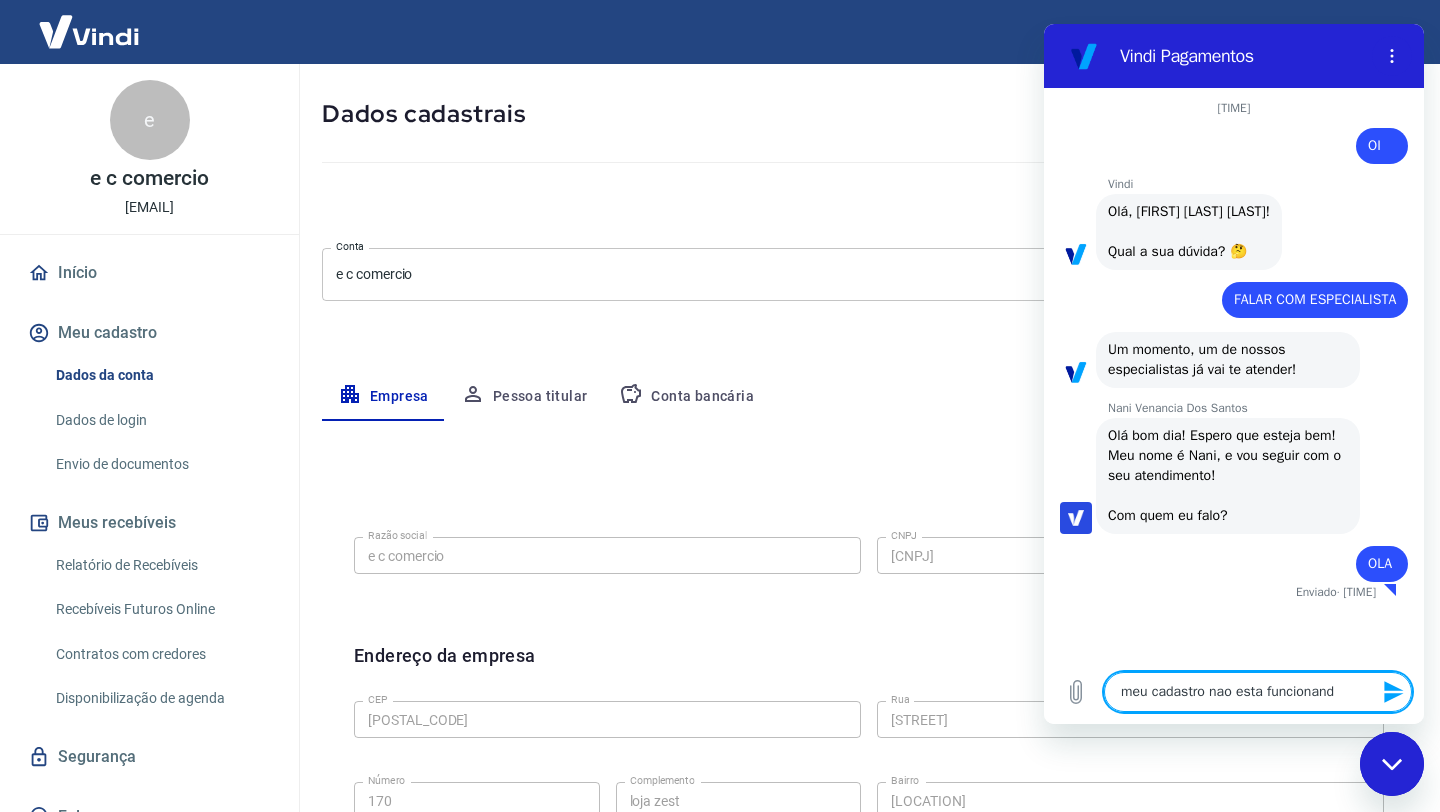 type on "meu cadastro nao esta funcionando" 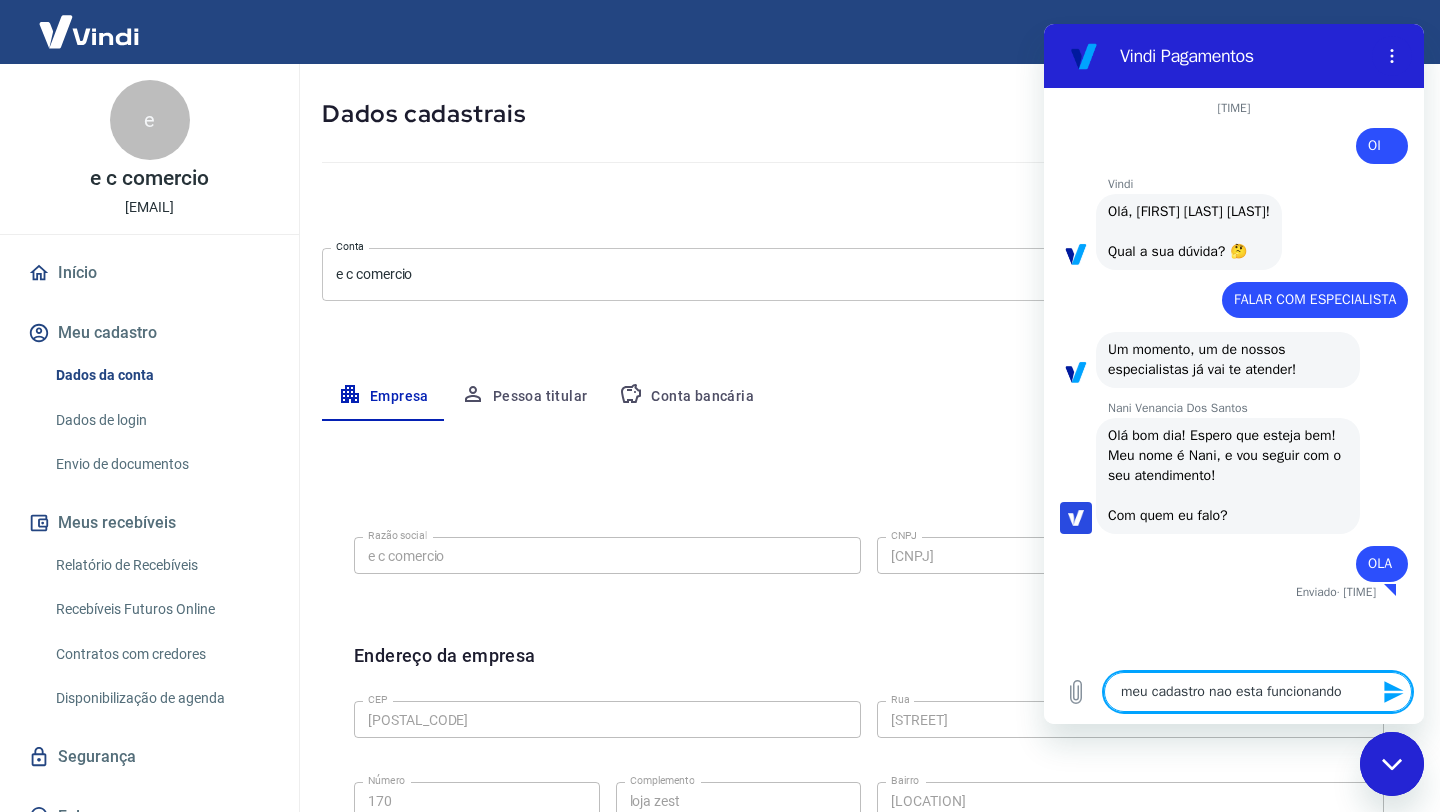 type on "meu cadastro nao esta funcionando" 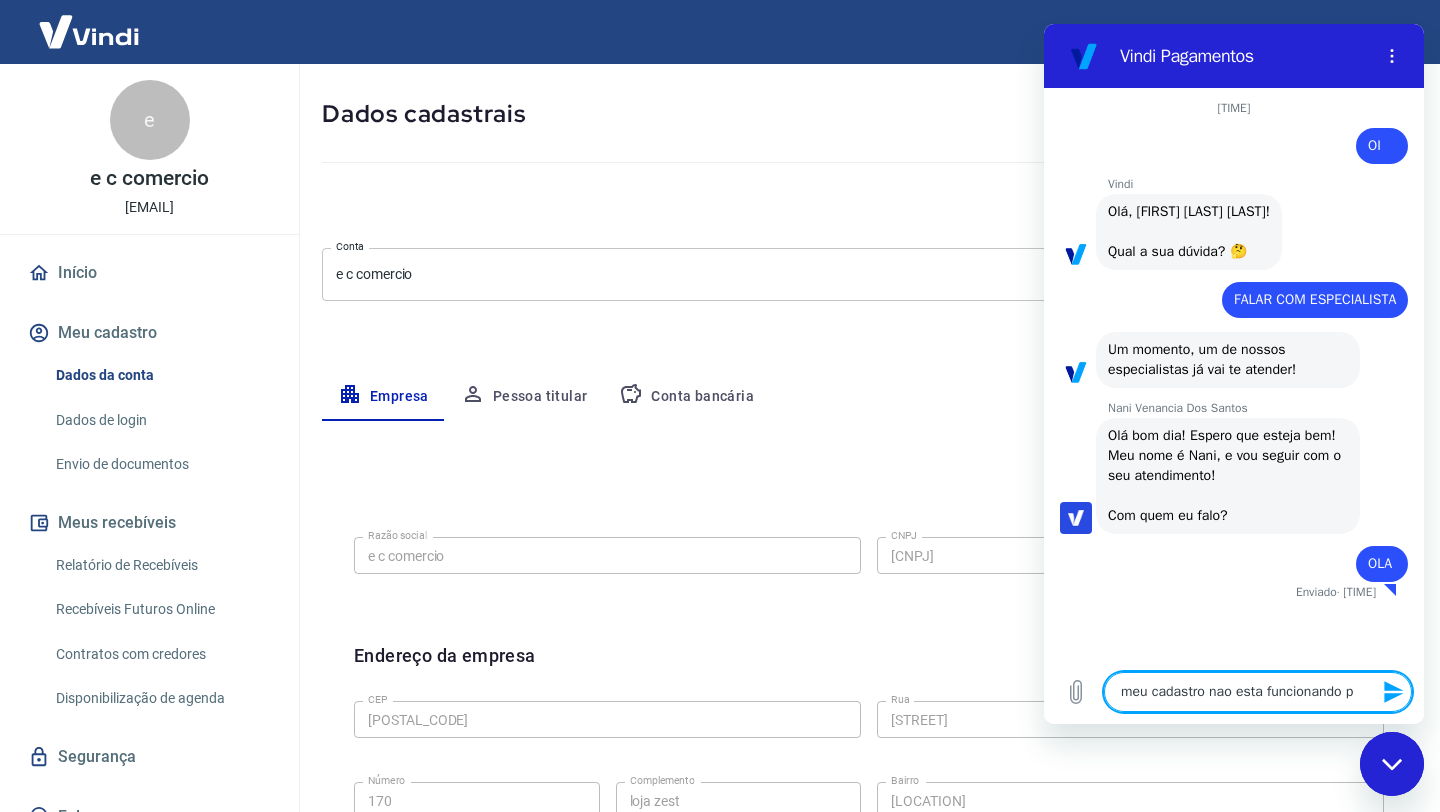 type on "meu cadastro nao esta funcionando pi" 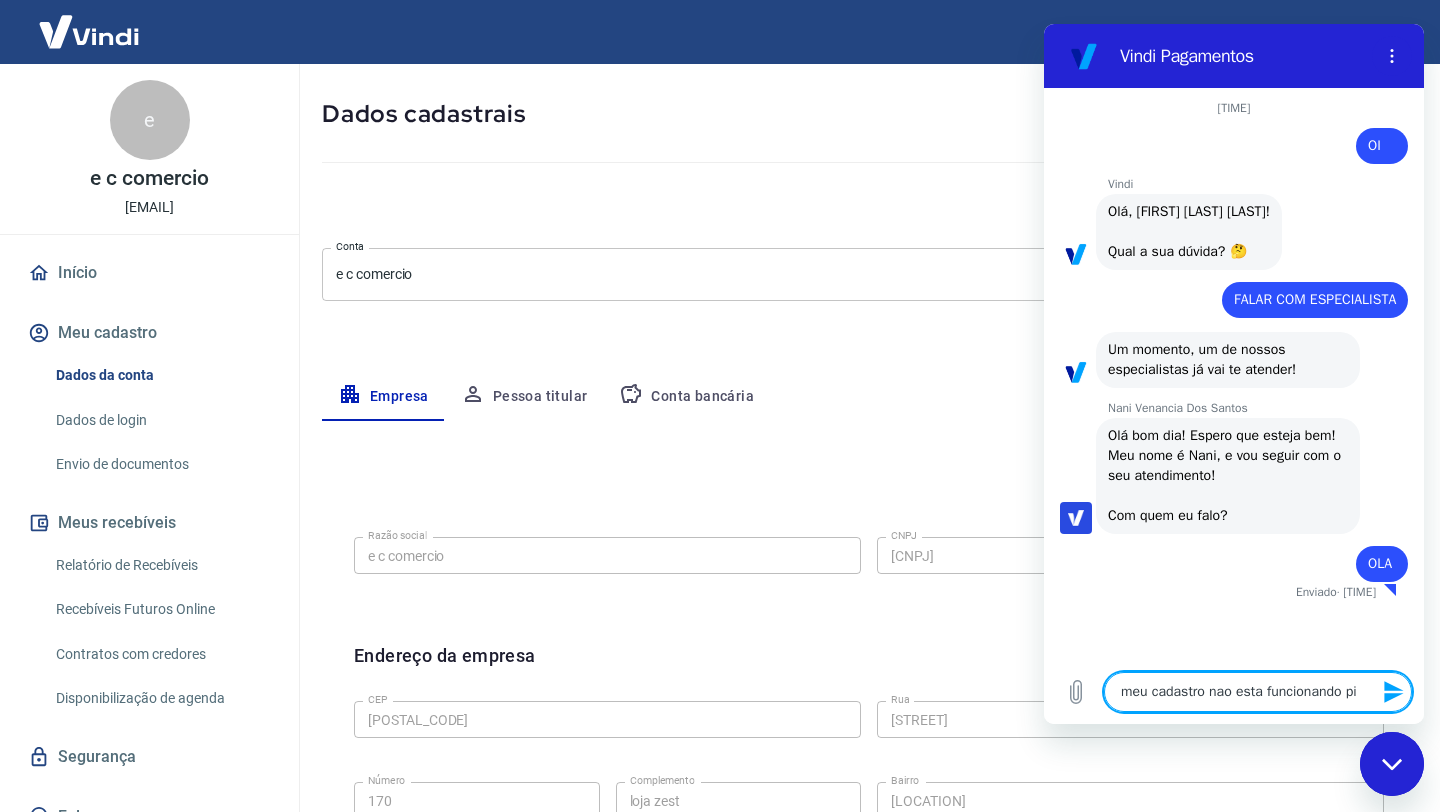 type on "meu cadastro nao esta funcionando pix" 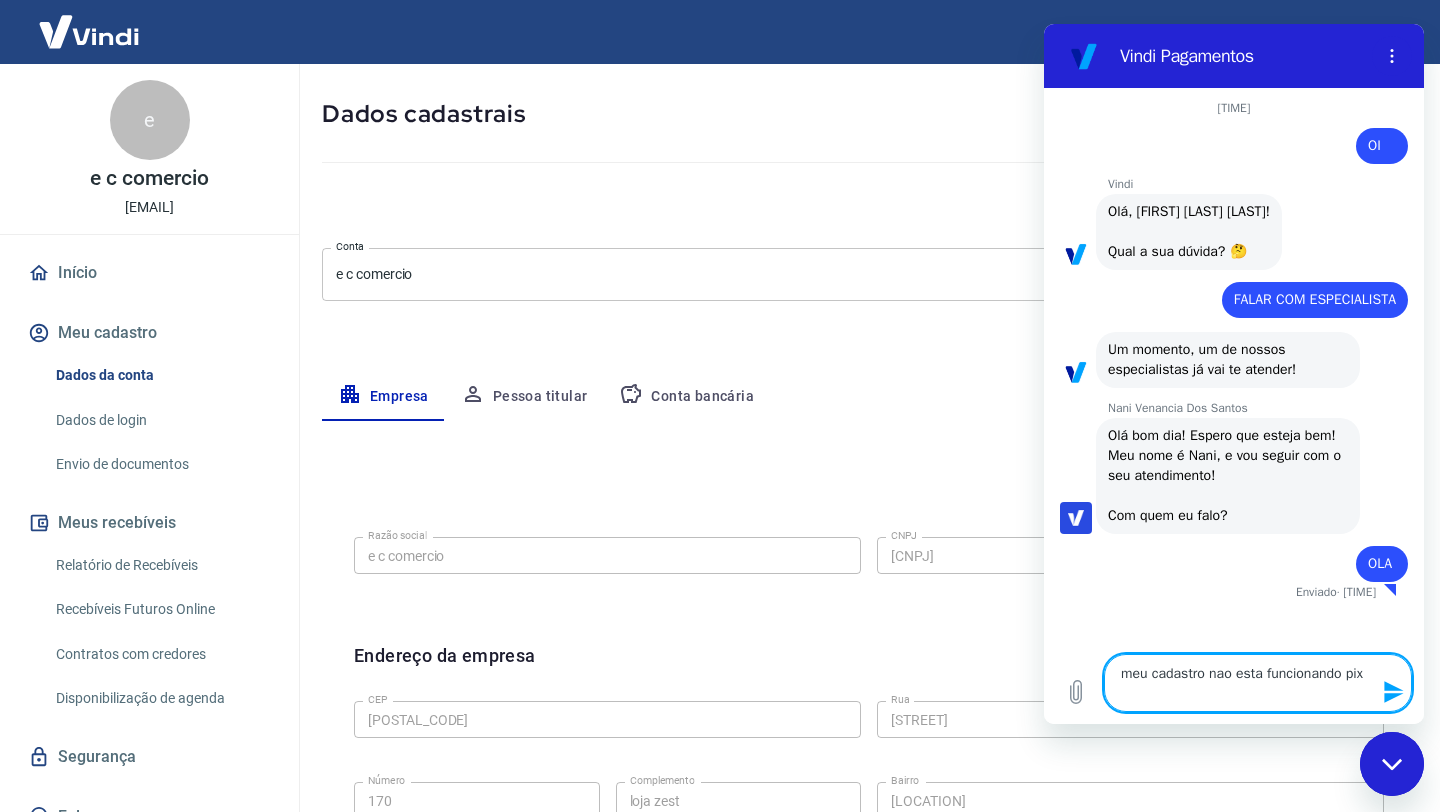 type 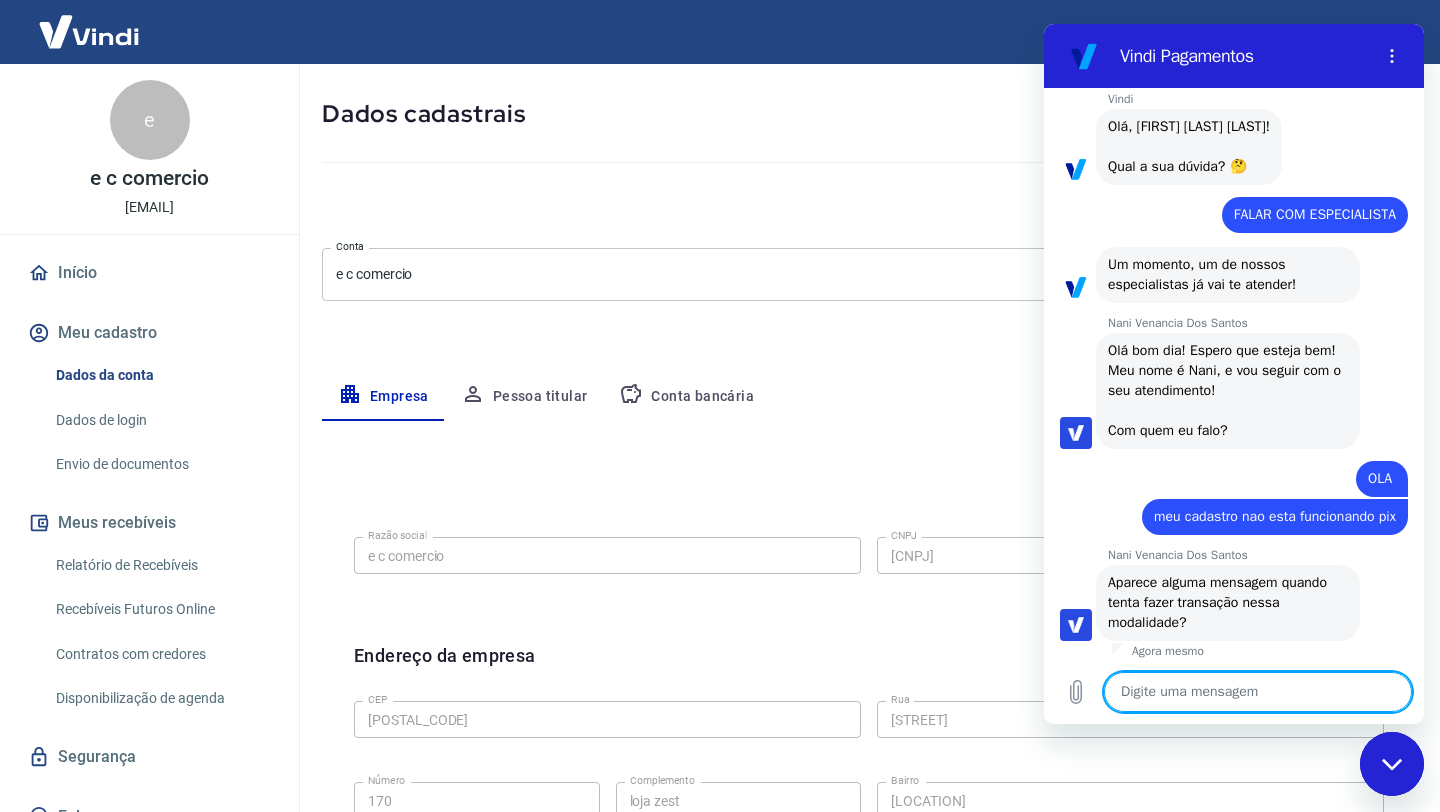 scroll, scrollTop: 89, scrollLeft: 0, axis: vertical 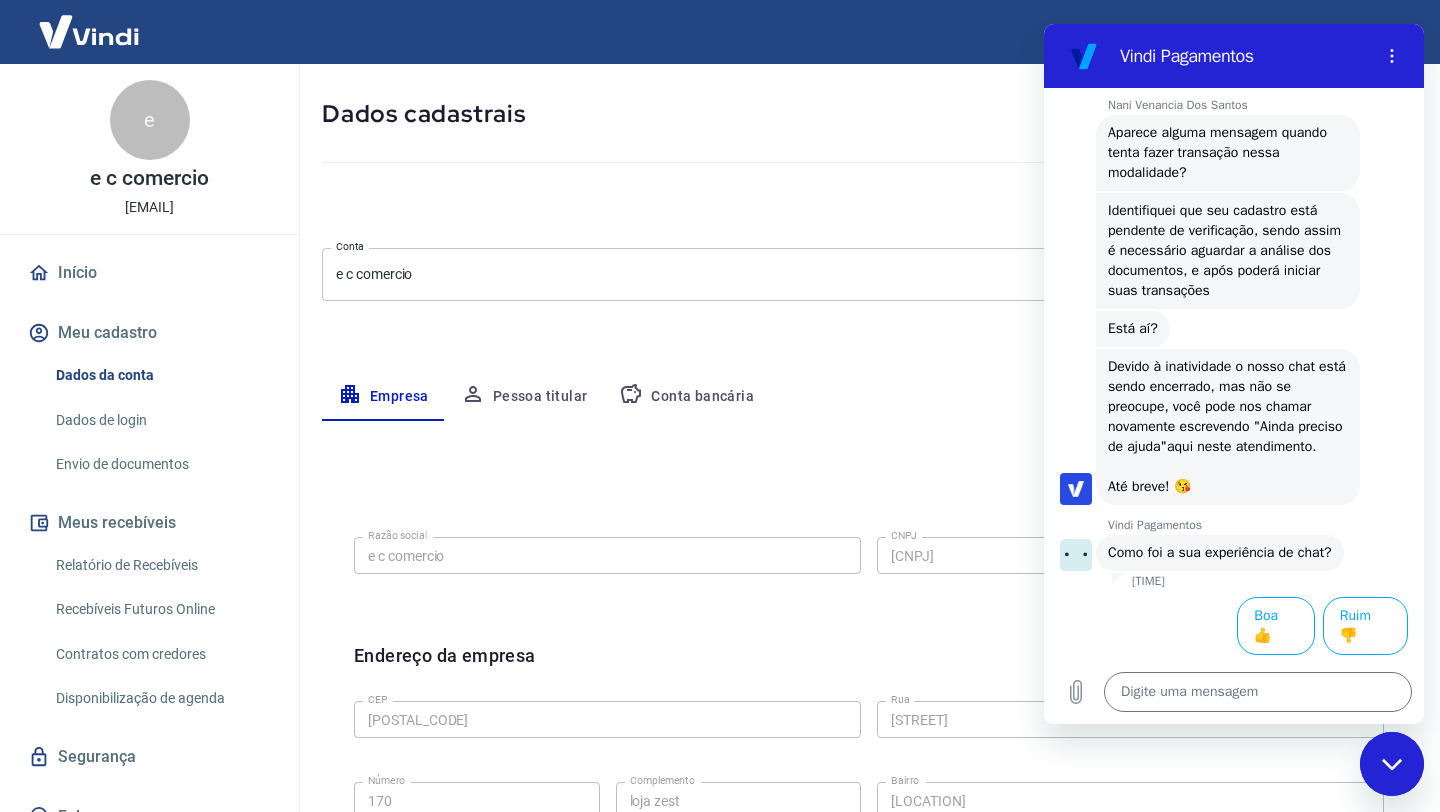 type on "x" 